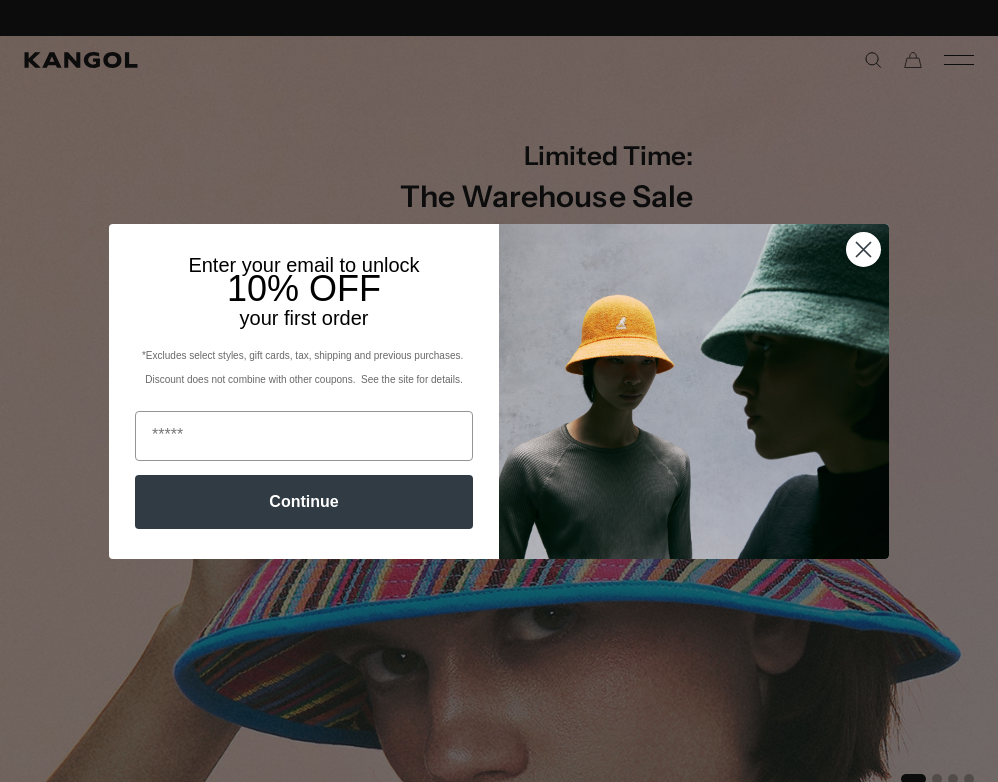 click 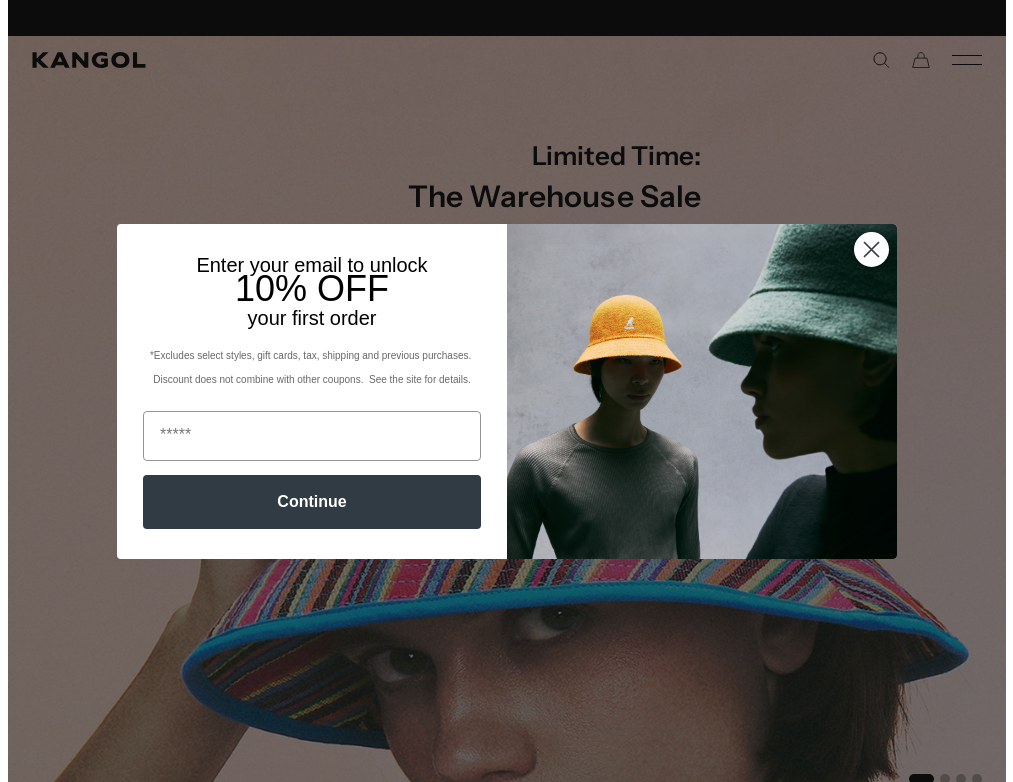 scroll, scrollTop: 0, scrollLeft: 412, axis: horizontal 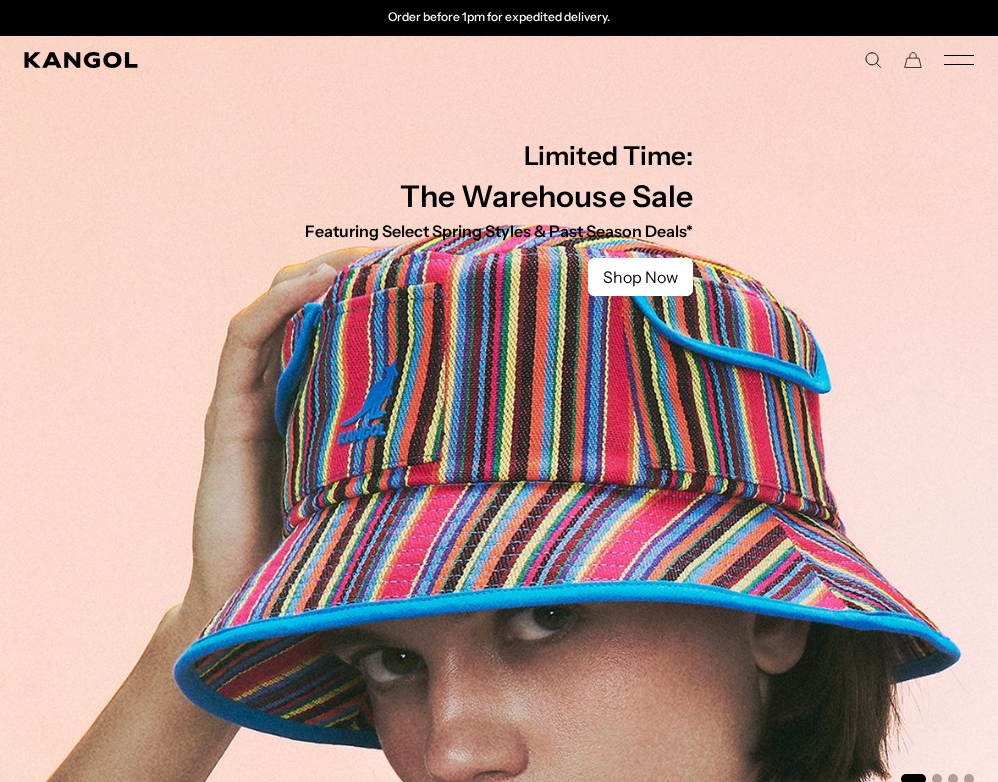click on "Warehouse Sale
Warehouse Sale
Limited Time: Select Spring Styles on Sale
All Sale Hats
Icons
Icons
Berets" at bounding box center [499, 60] 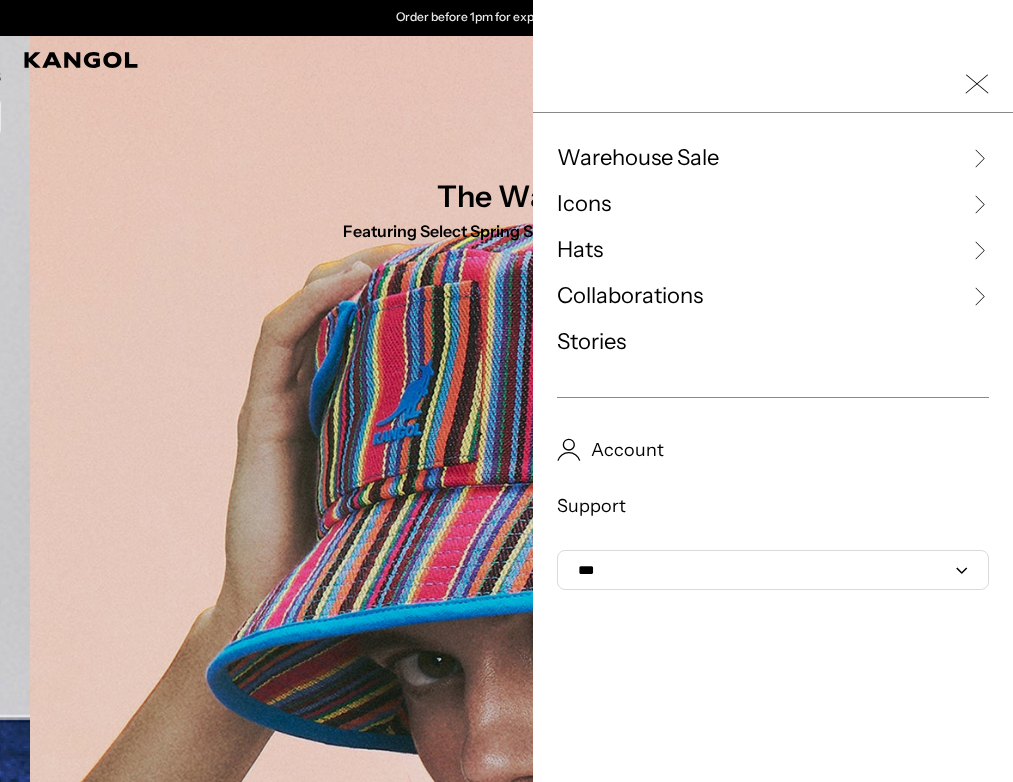 click on "Warehouse Sale" at bounding box center [638, 158] 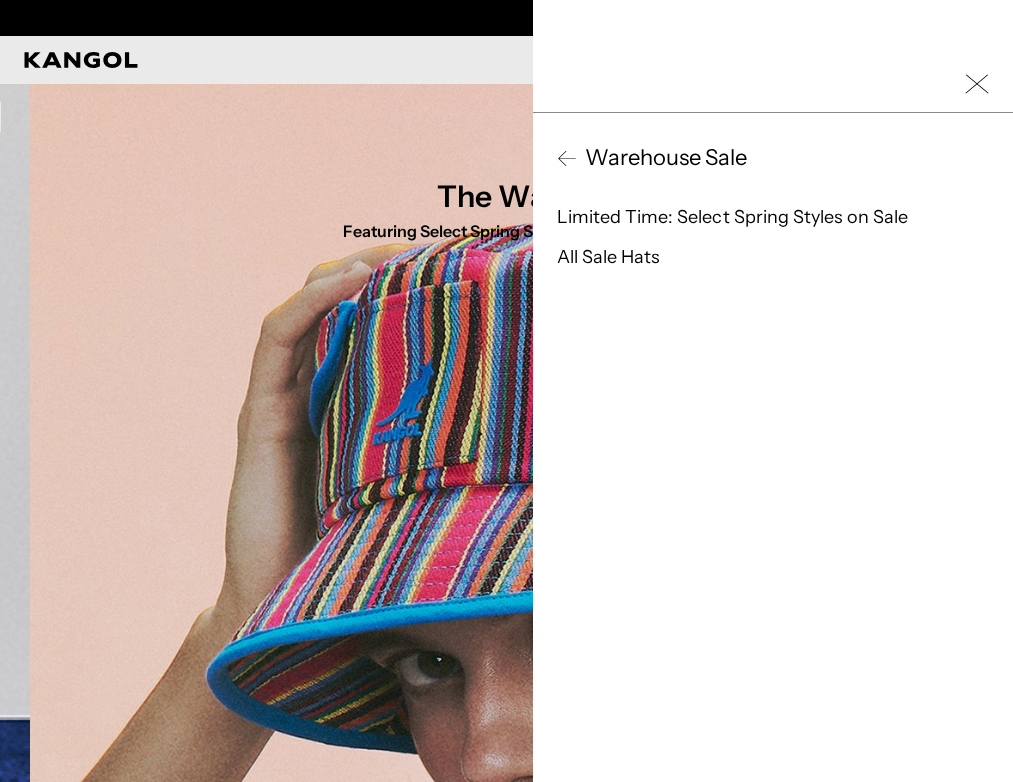 click 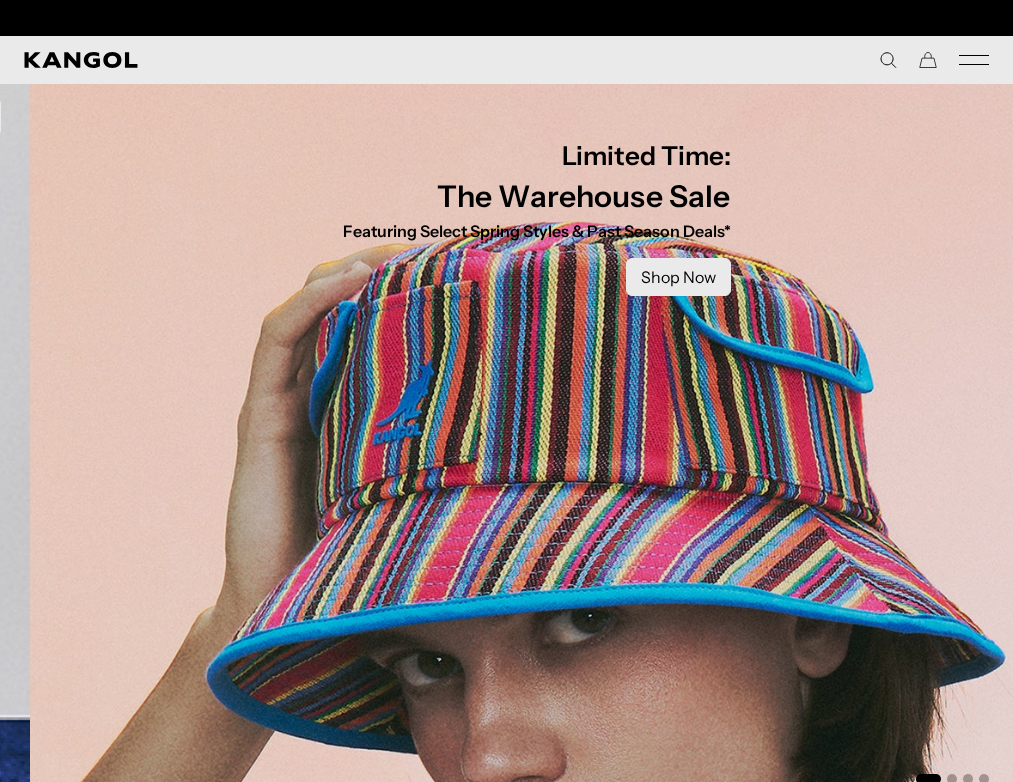 scroll, scrollTop: 0, scrollLeft: 0, axis: both 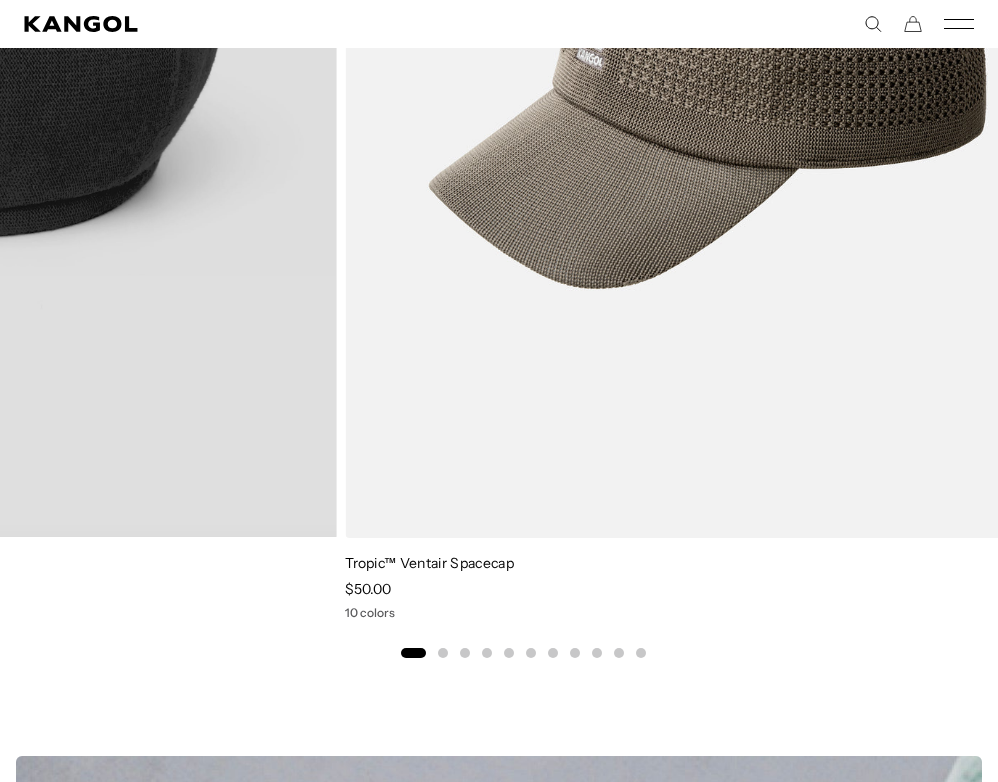 drag, startPoint x: 718, startPoint y: 371, endPoint x: 292, endPoint y: 361, distance: 426.11734 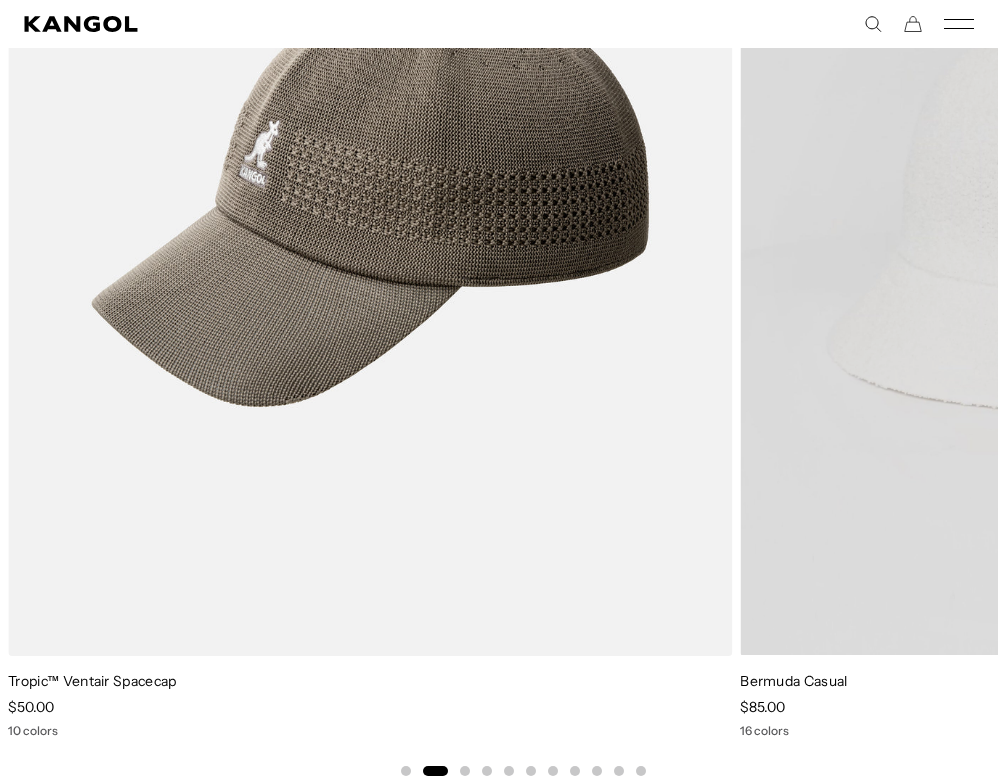 scroll, scrollTop: 1167, scrollLeft: 0, axis: vertical 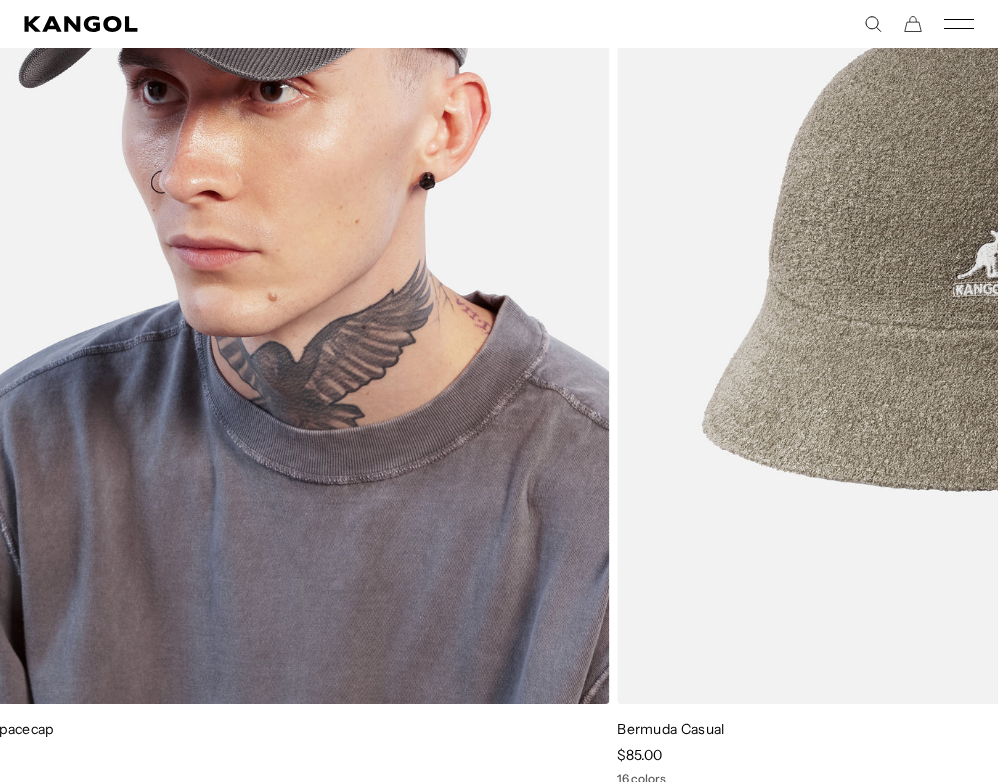 drag, startPoint x: 780, startPoint y: 396, endPoint x: 414, endPoint y: 385, distance: 366.16525 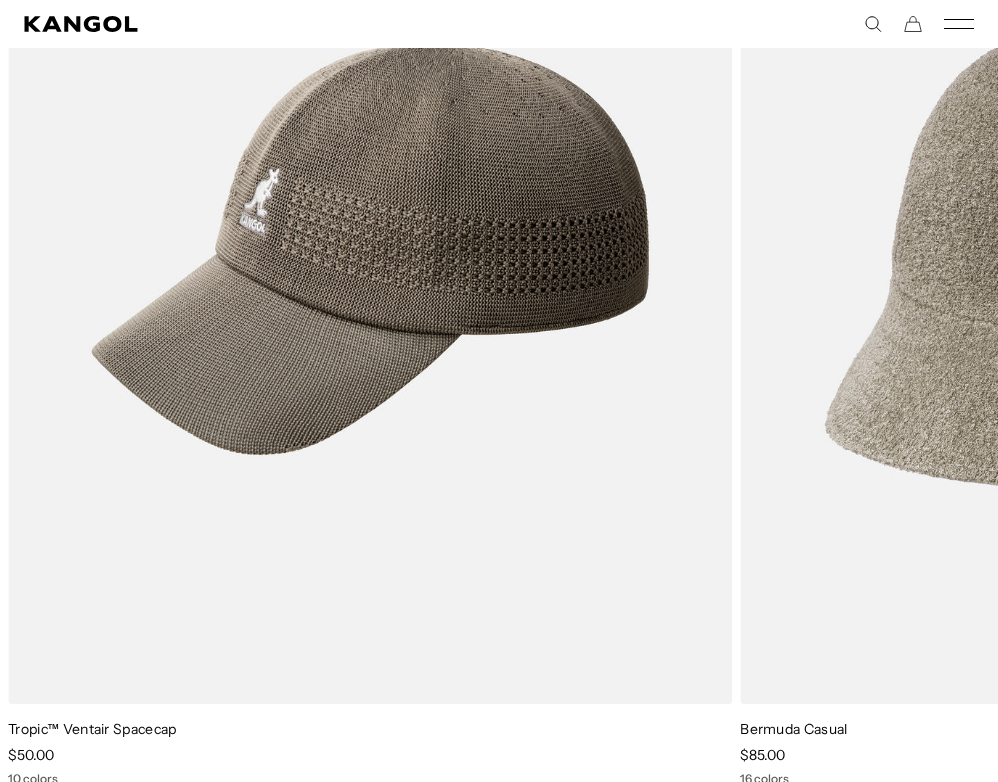 drag, startPoint x: 732, startPoint y: 382, endPoint x: -1, endPoint y: 364, distance: 733.22095 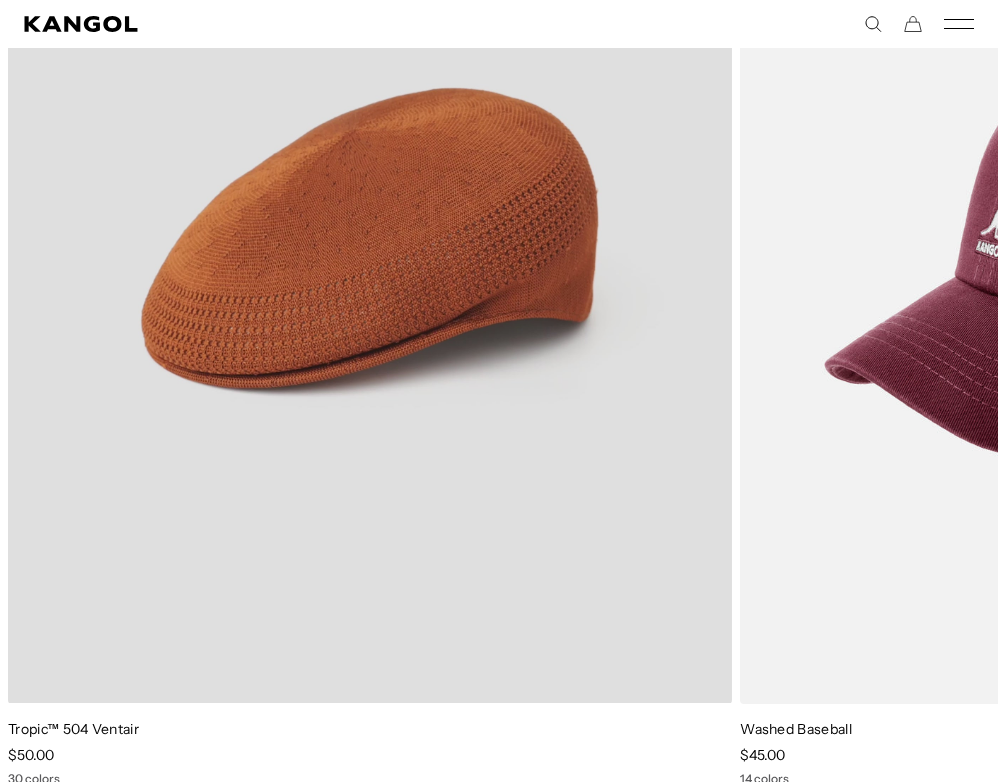 scroll, scrollTop: 0, scrollLeft: 412, axis: horizontal 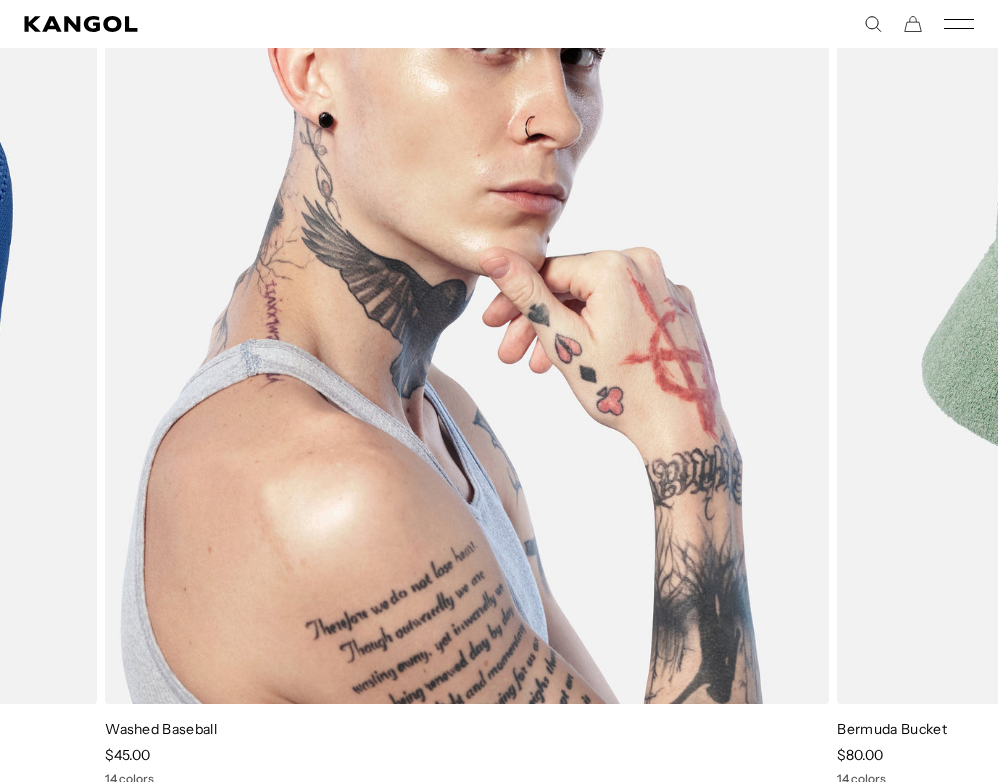 drag, startPoint x: 836, startPoint y: 416, endPoint x: 201, endPoint y: 416, distance: 635 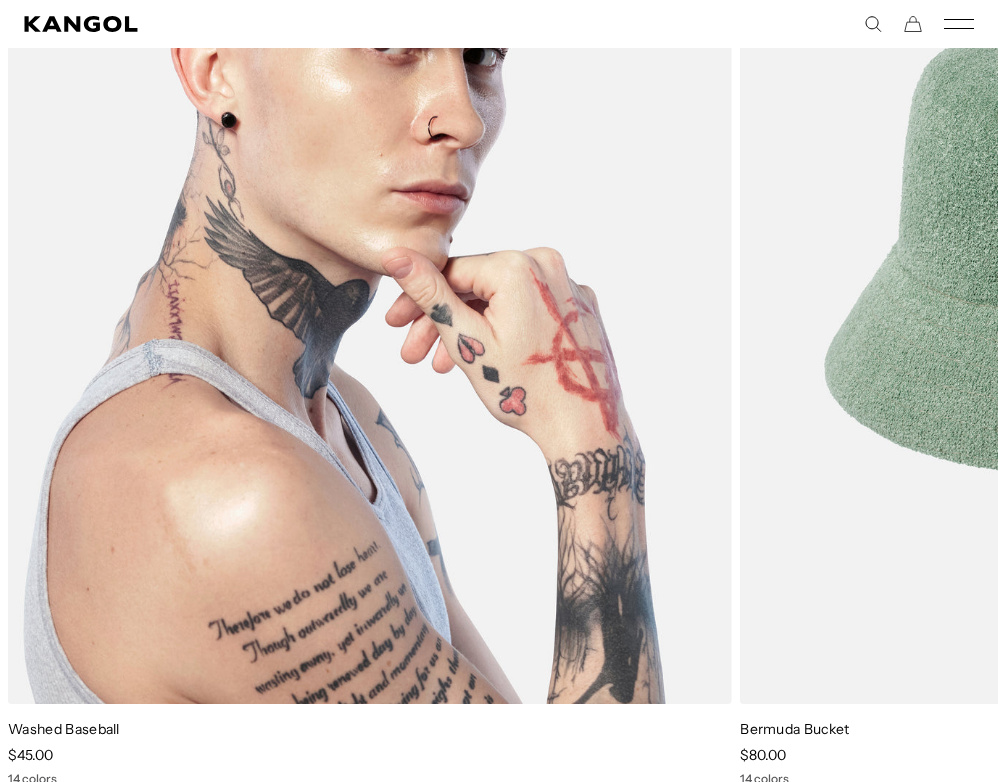drag, startPoint x: 125, startPoint y: 386, endPoint x: 682, endPoint y: 406, distance: 557.35895 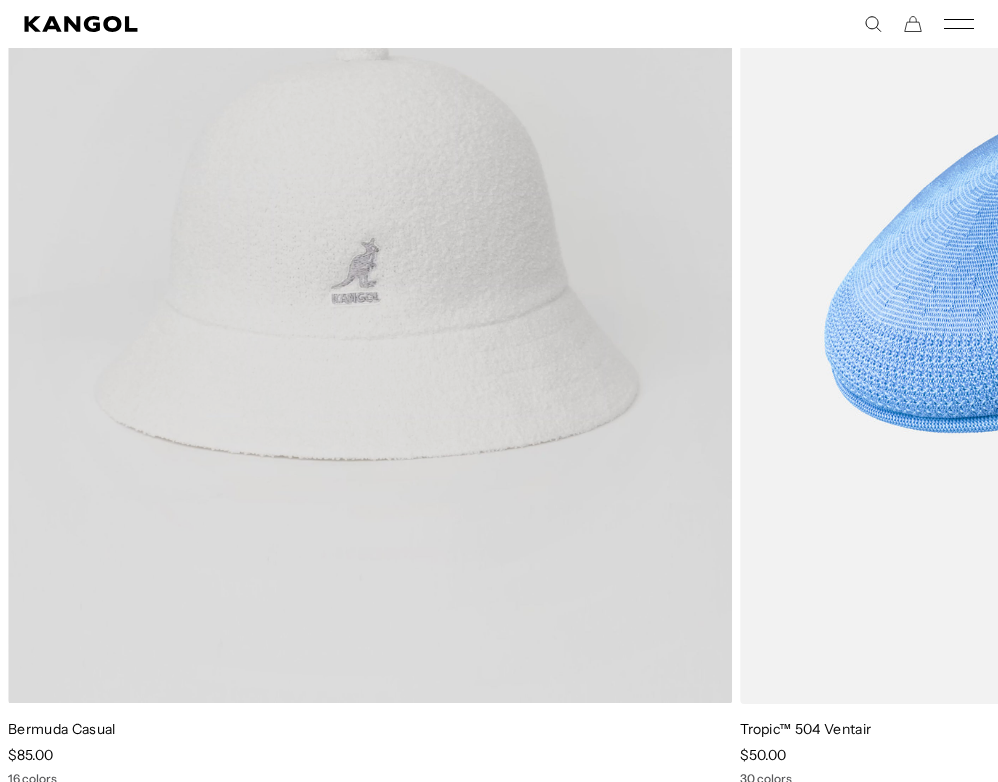 scroll, scrollTop: 0, scrollLeft: 412, axis: horizontal 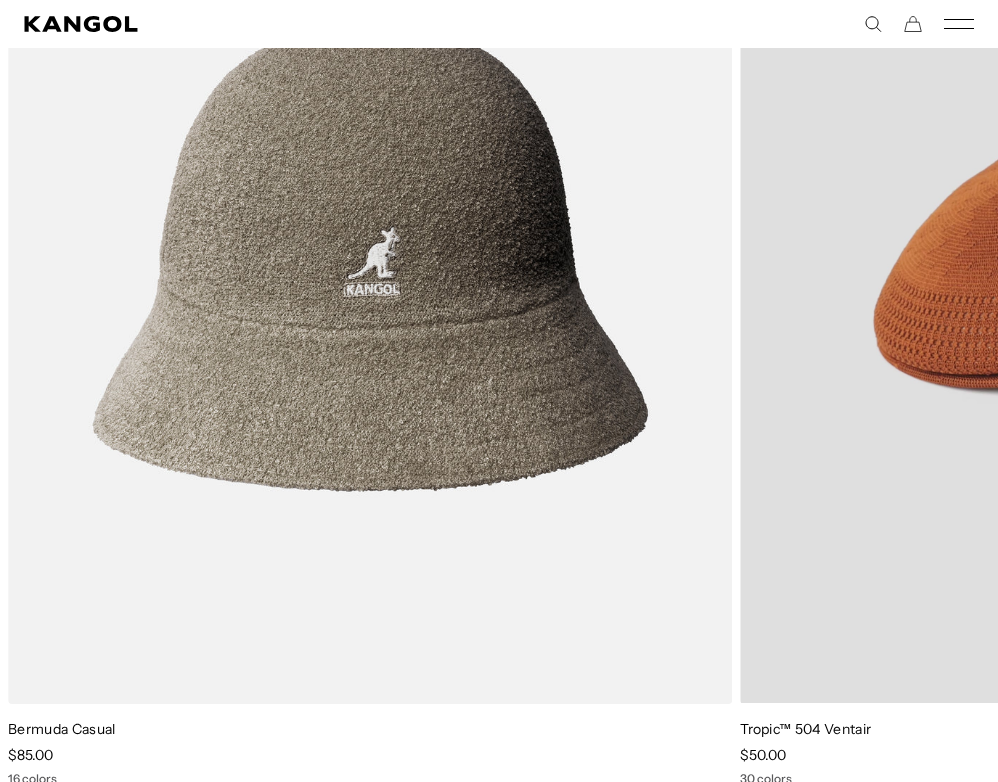 click at bounding box center (1102, 249) 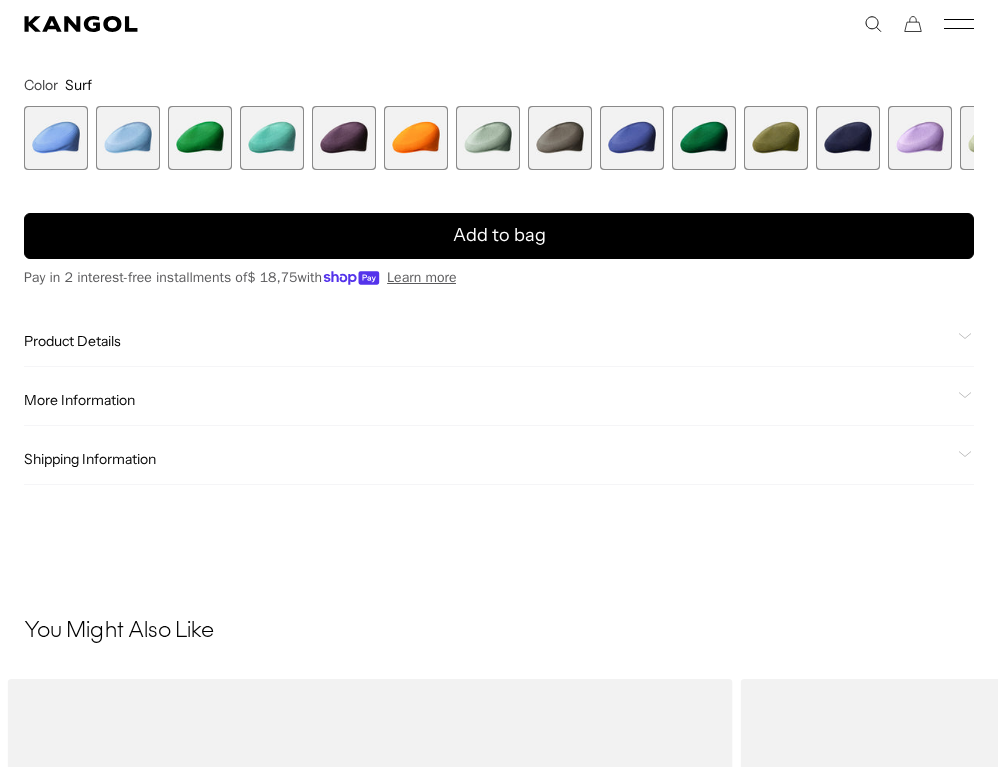 scroll, scrollTop: 2000, scrollLeft: 0, axis: vertical 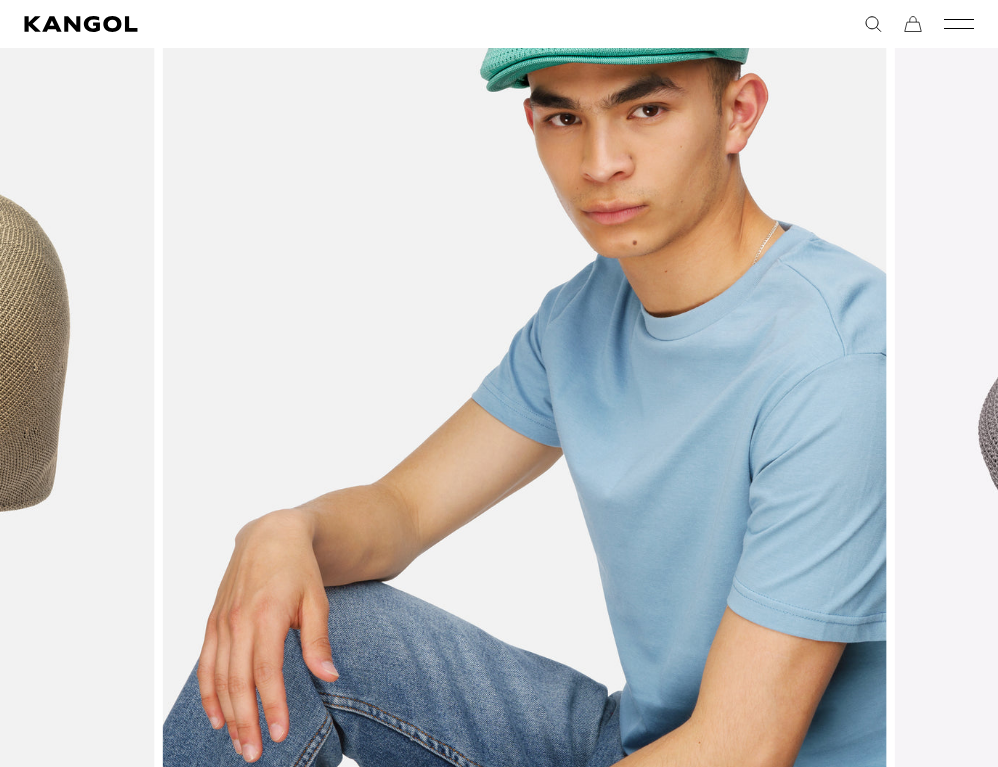 drag, startPoint x: 801, startPoint y: 350, endPoint x: 223, endPoint y: 353, distance: 578.0078 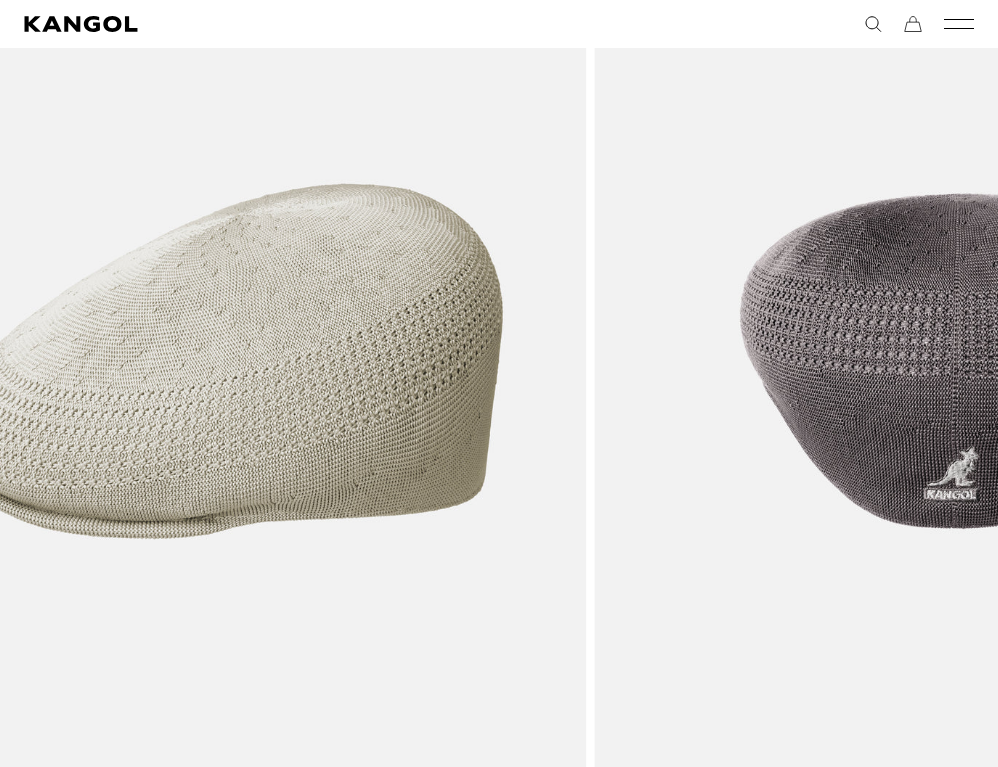 drag, startPoint x: 858, startPoint y: 415, endPoint x: 134, endPoint y: 345, distance: 727.3761 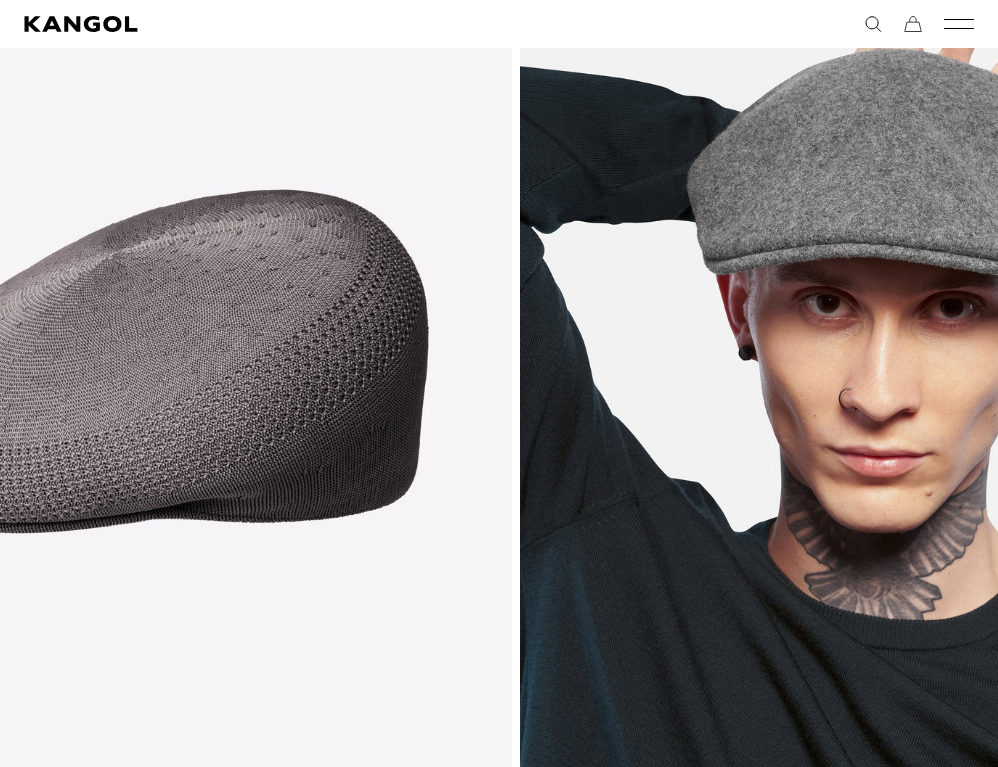 drag, startPoint x: 211, startPoint y: 406, endPoint x: 779, endPoint y: 453, distance: 569.9412 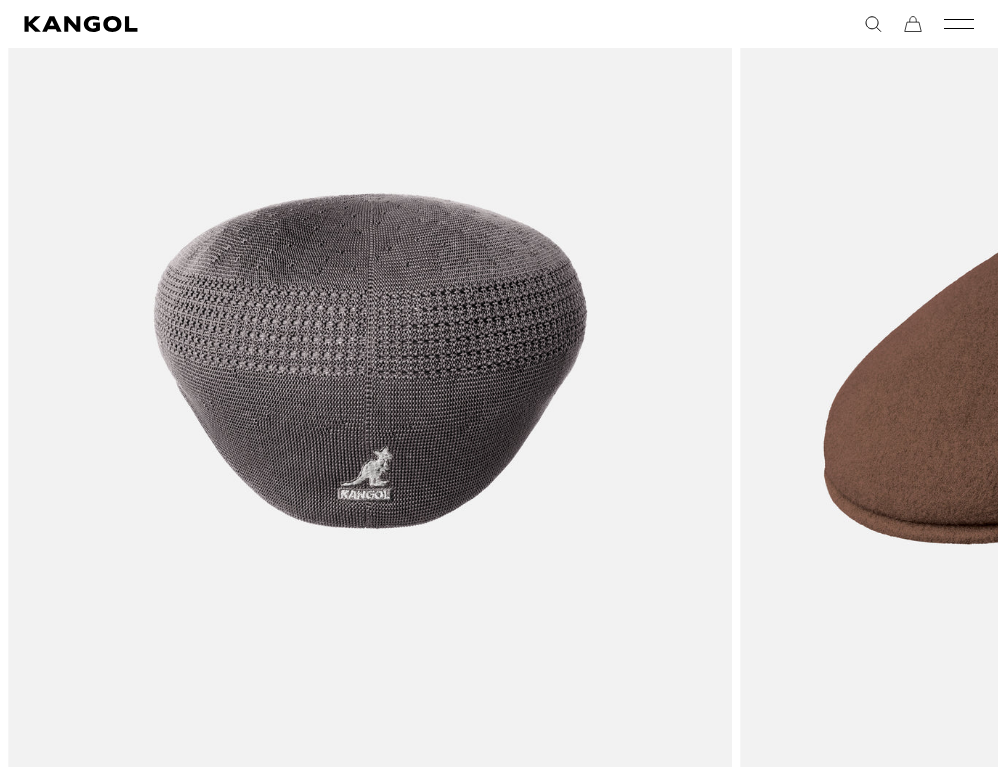 scroll, scrollTop: 0, scrollLeft: 0, axis: both 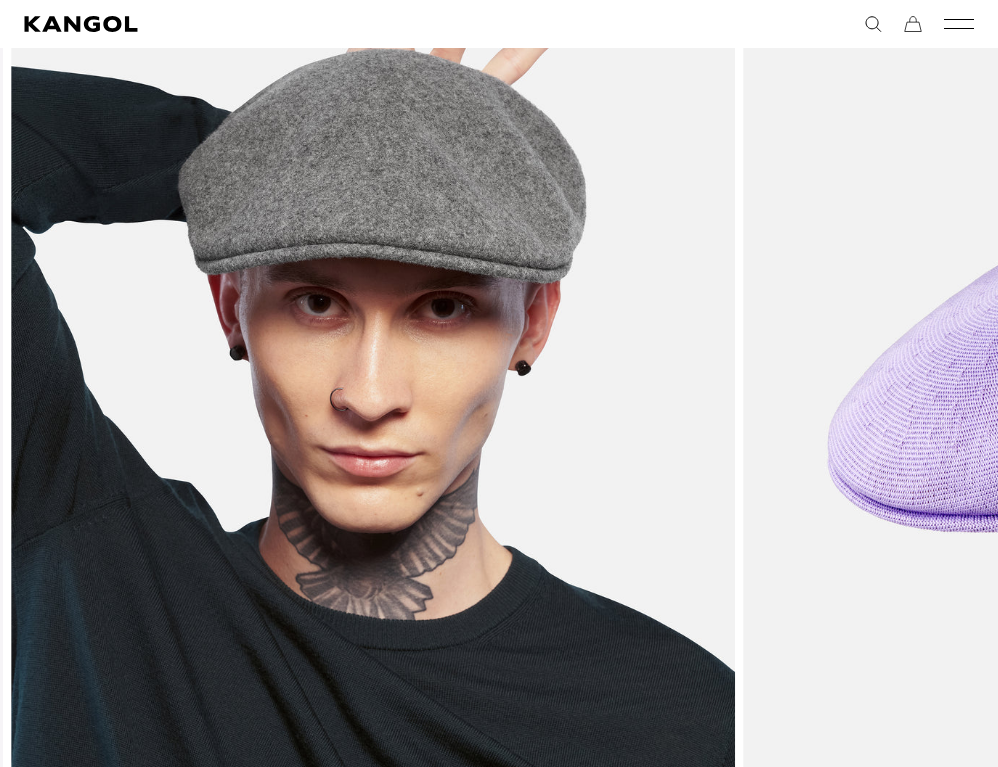 drag, startPoint x: 891, startPoint y: 438, endPoint x: 162, endPoint y: 423, distance: 729.1543 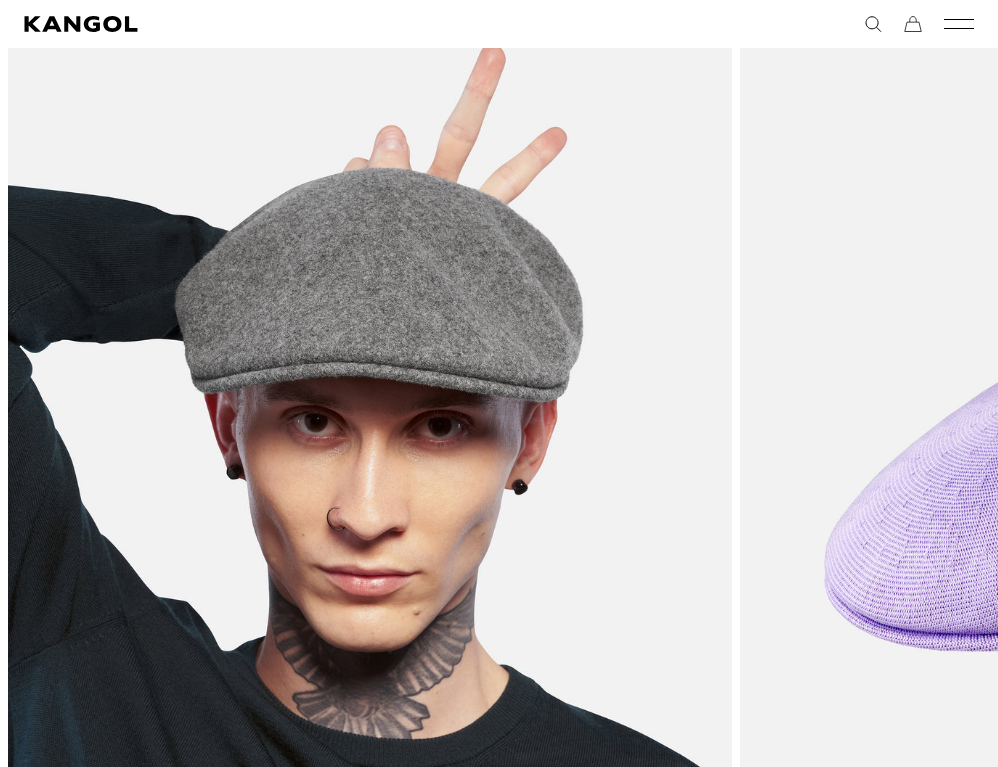scroll, scrollTop: 2167, scrollLeft: 0, axis: vertical 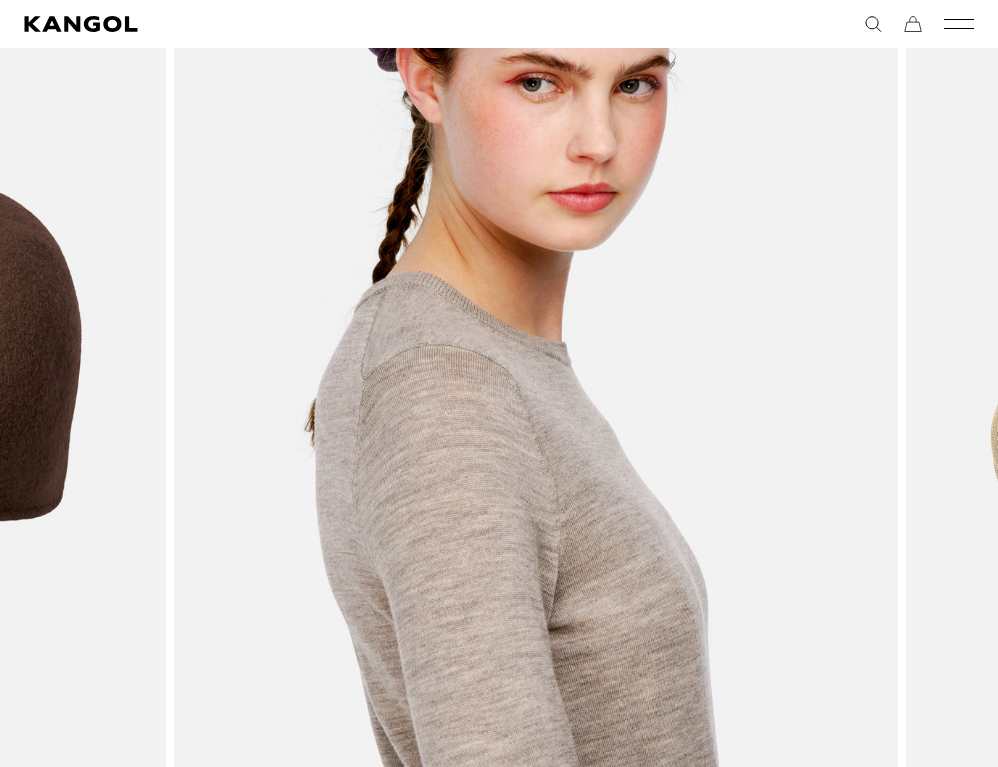 drag, startPoint x: 766, startPoint y: 374, endPoint x: 200, endPoint y: 373, distance: 566.00085 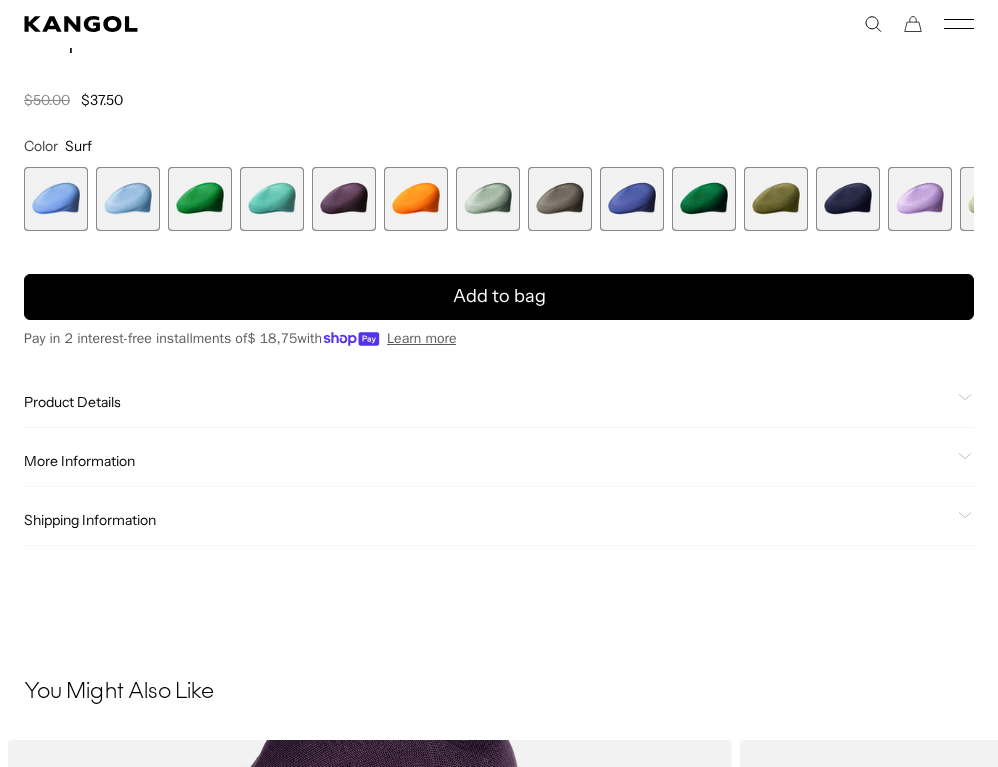 scroll, scrollTop: 1347, scrollLeft: 0, axis: vertical 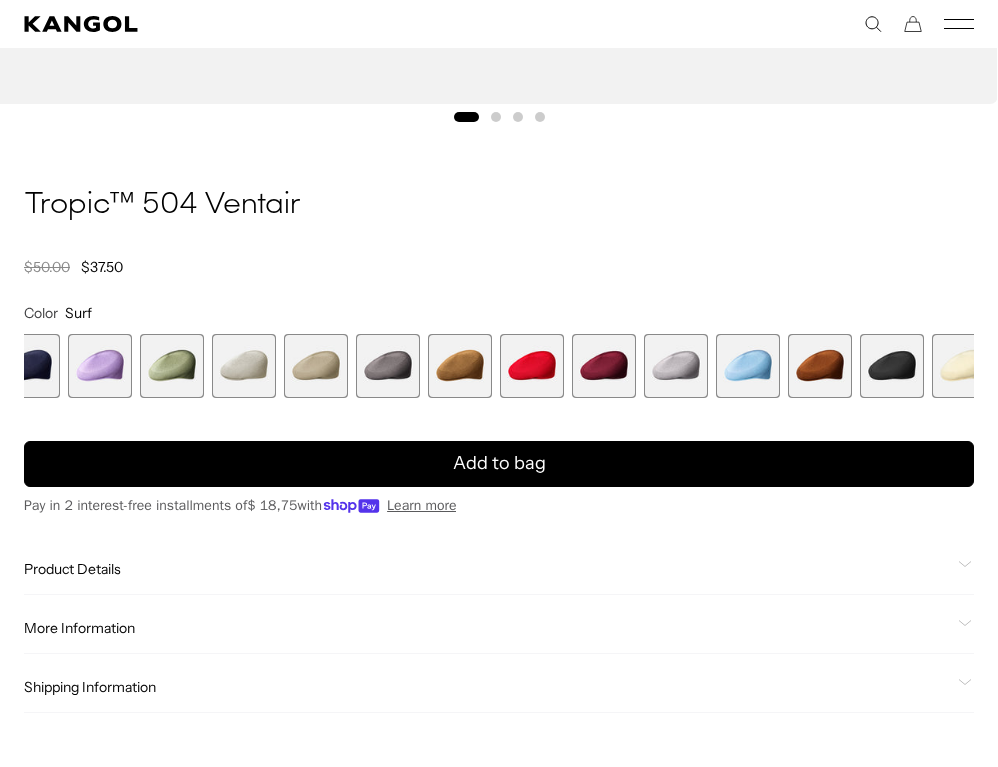 drag, startPoint x: 819, startPoint y: 386, endPoint x: 625, endPoint y: 379, distance: 194.12625 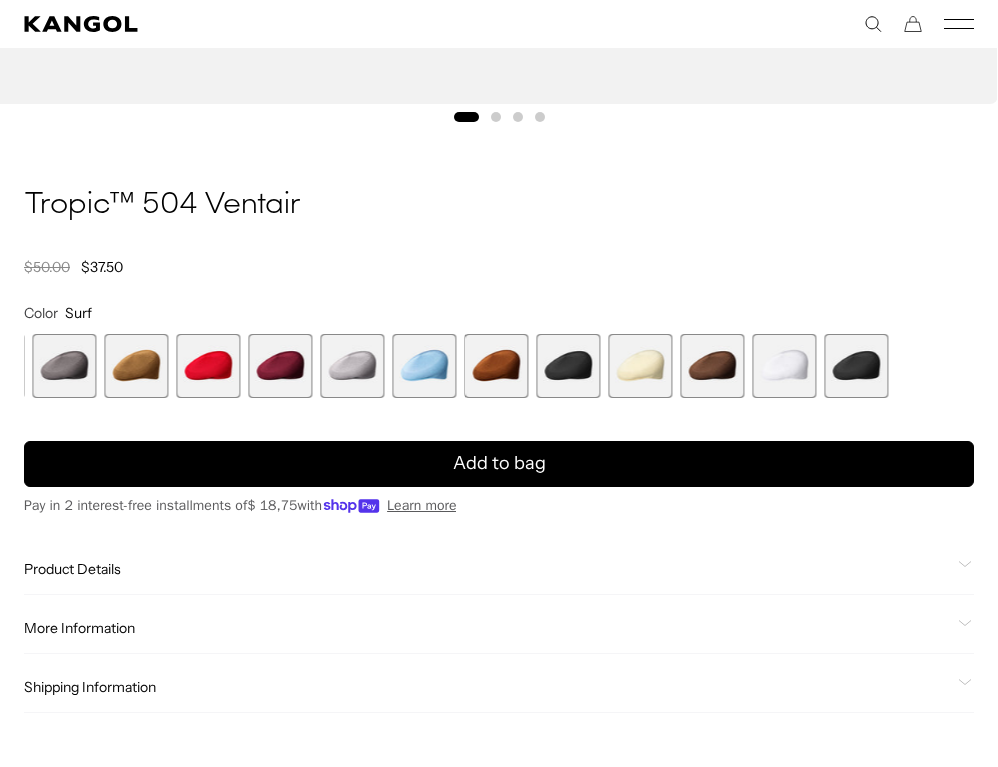 drag, startPoint x: 625, startPoint y: 379, endPoint x: 337, endPoint y: 379, distance: 288 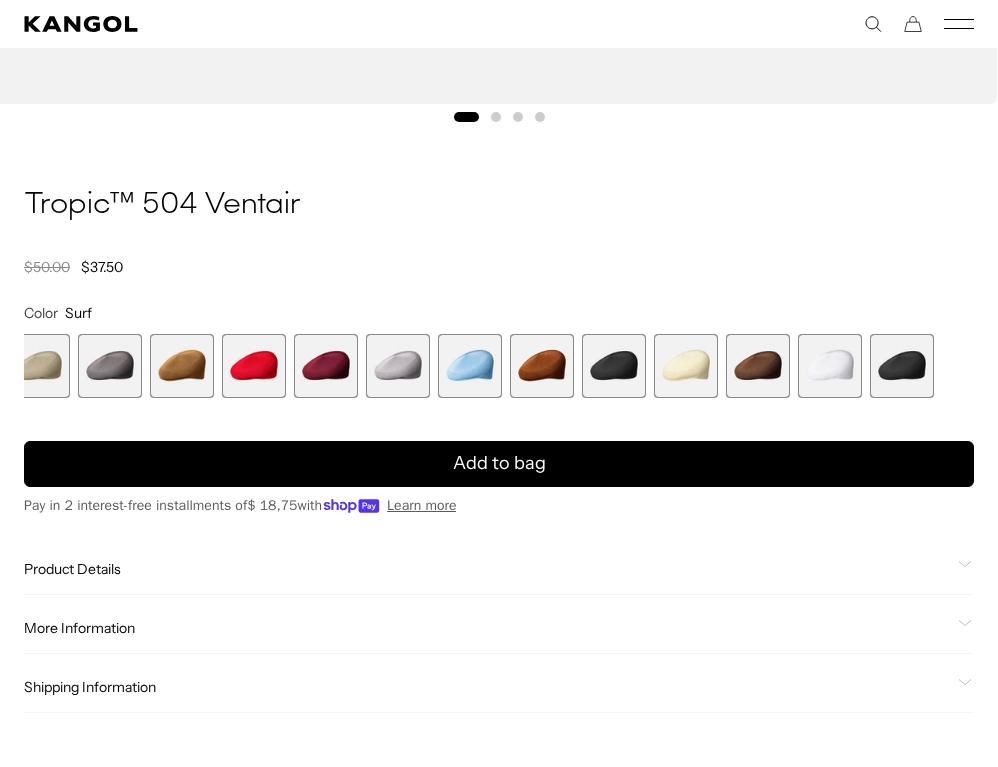 scroll, scrollTop: 0, scrollLeft: 0, axis: both 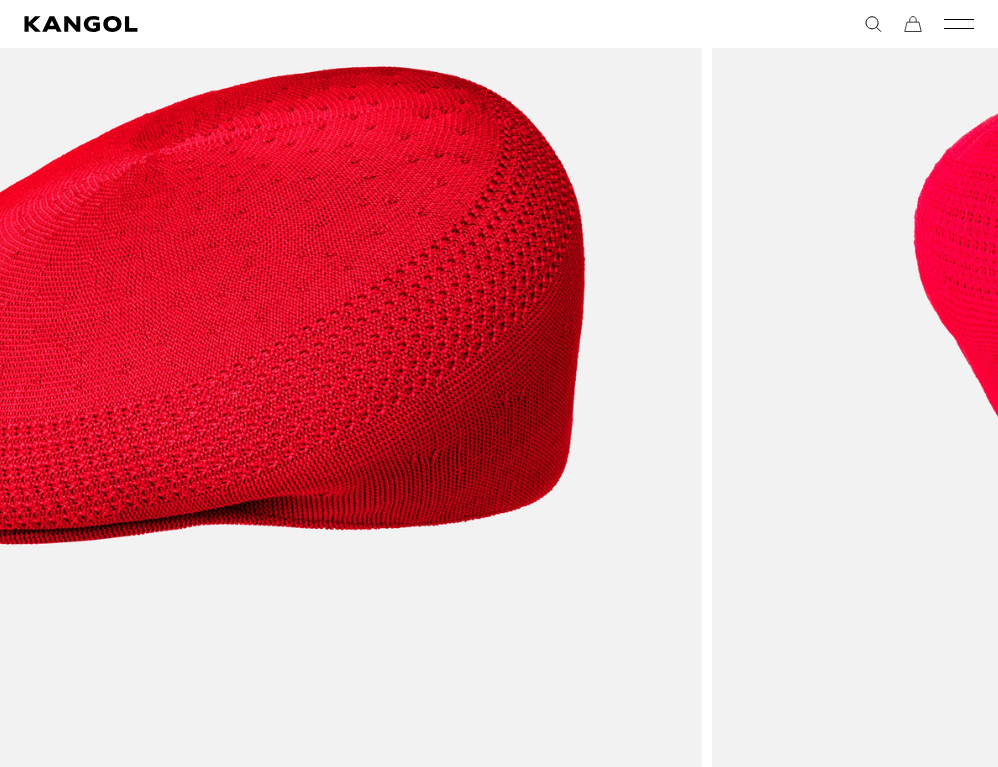 drag, startPoint x: 795, startPoint y: 427, endPoint x: 302, endPoint y: 404, distance: 493.53622 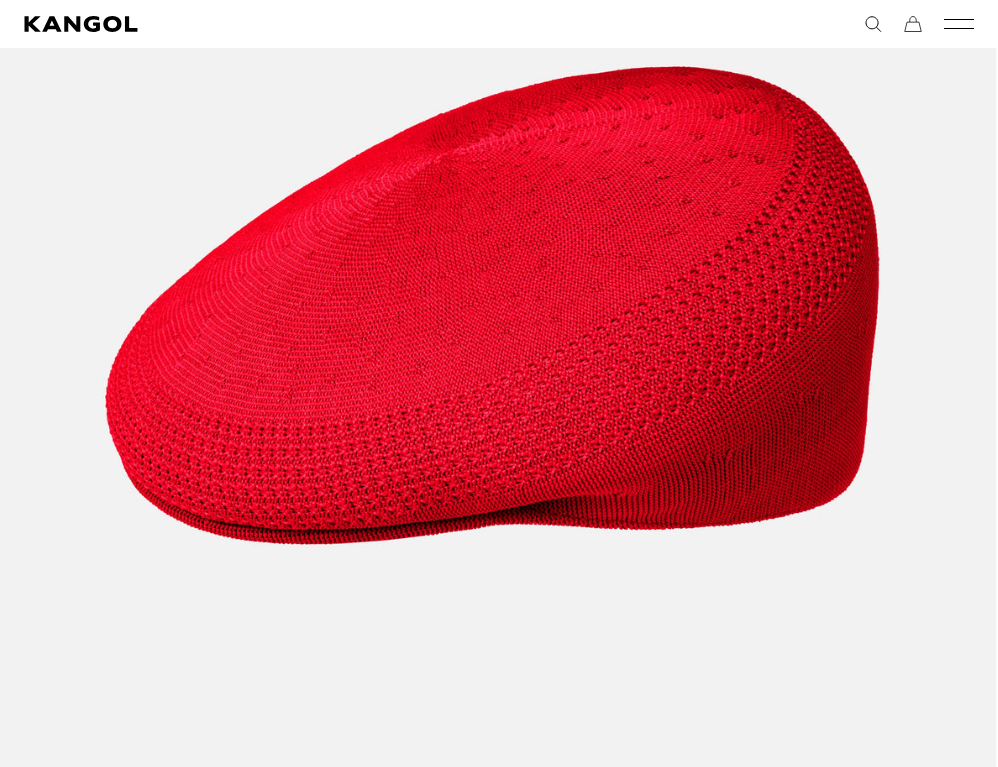 drag, startPoint x: 851, startPoint y: 407, endPoint x: 142, endPoint y: 369, distance: 710.0176 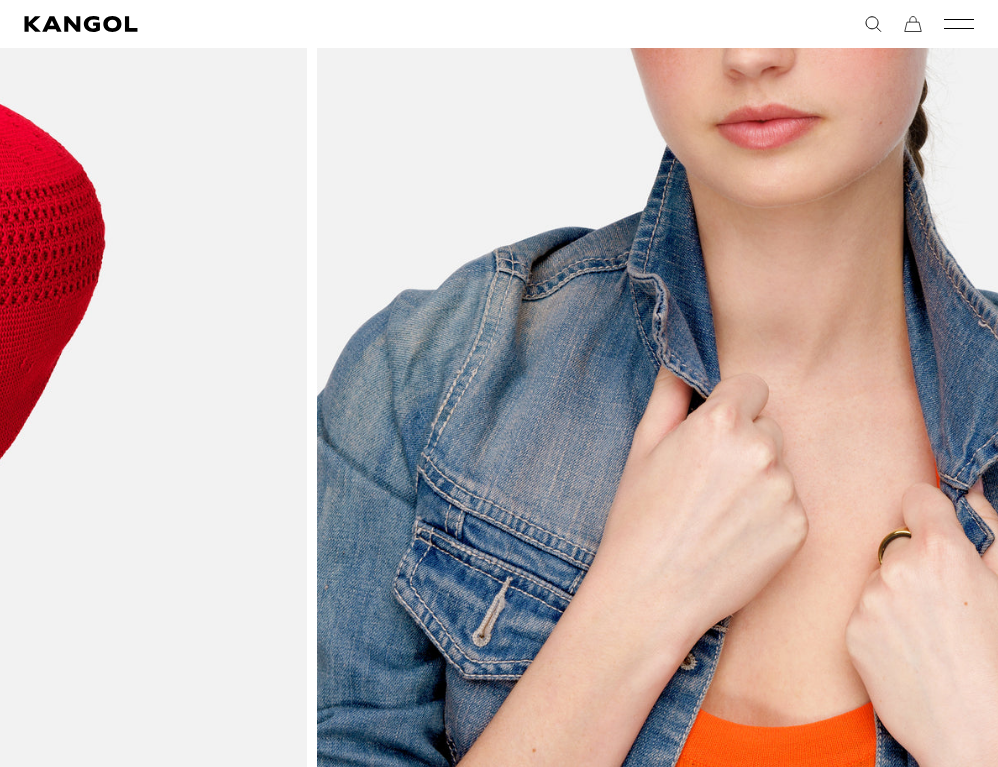 drag, startPoint x: 239, startPoint y: 383, endPoint x: 596, endPoint y: 393, distance: 357.14 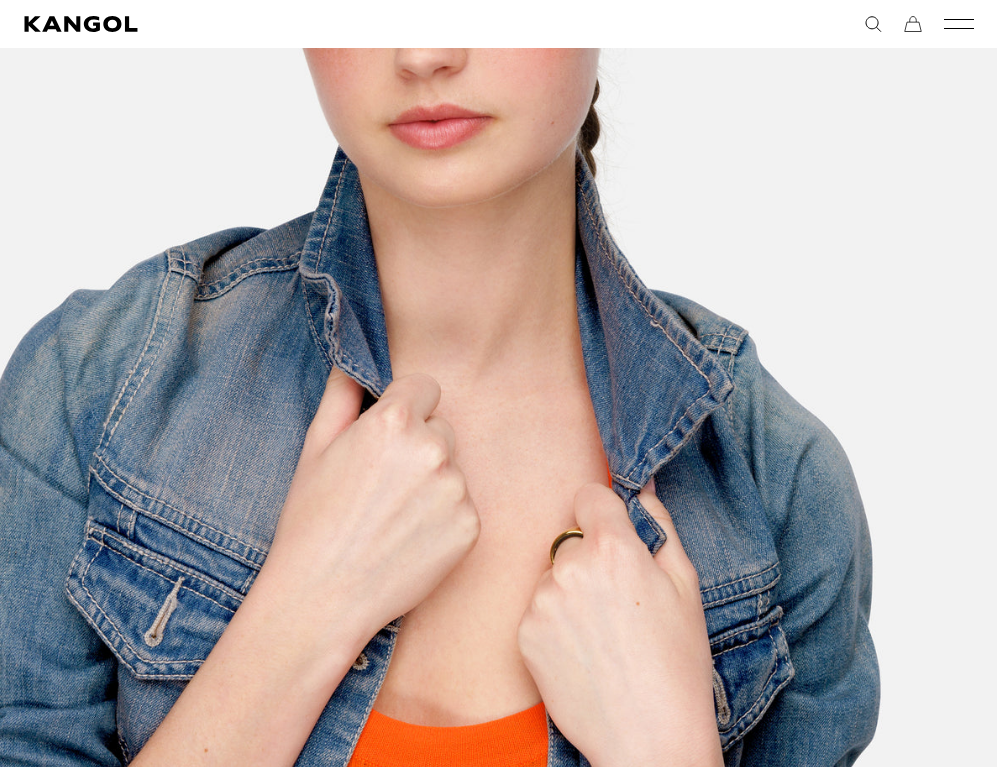scroll, scrollTop: 0, scrollLeft: 0, axis: both 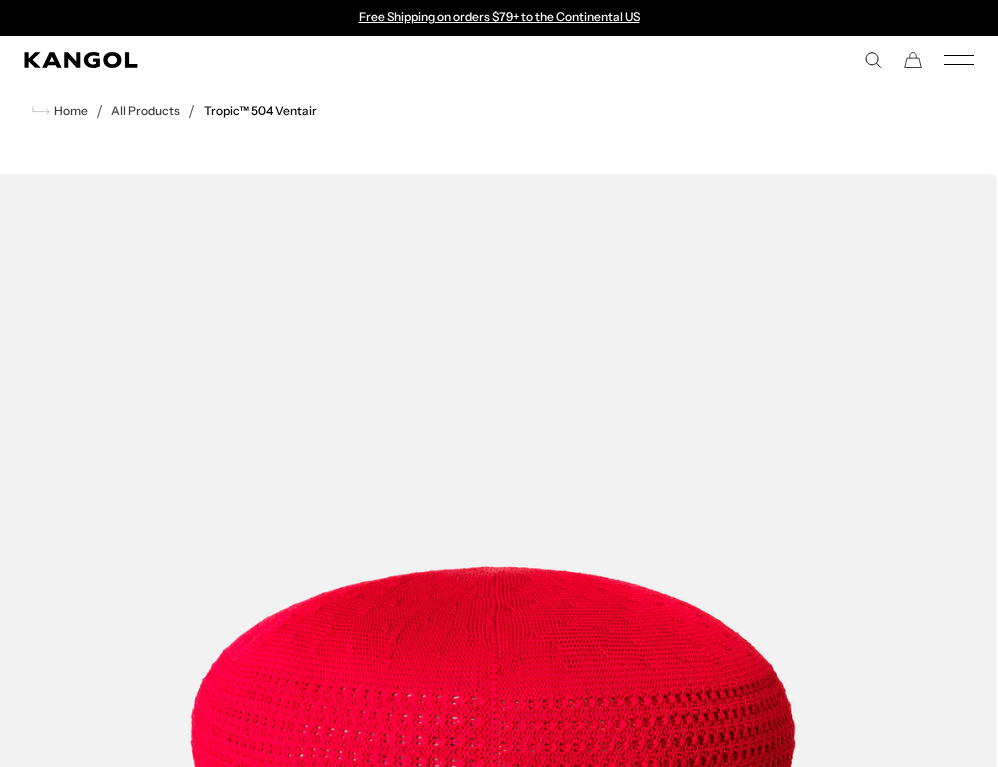 drag, startPoint x: 757, startPoint y: 472, endPoint x: 703, endPoint y: 424, distance: 72.249565 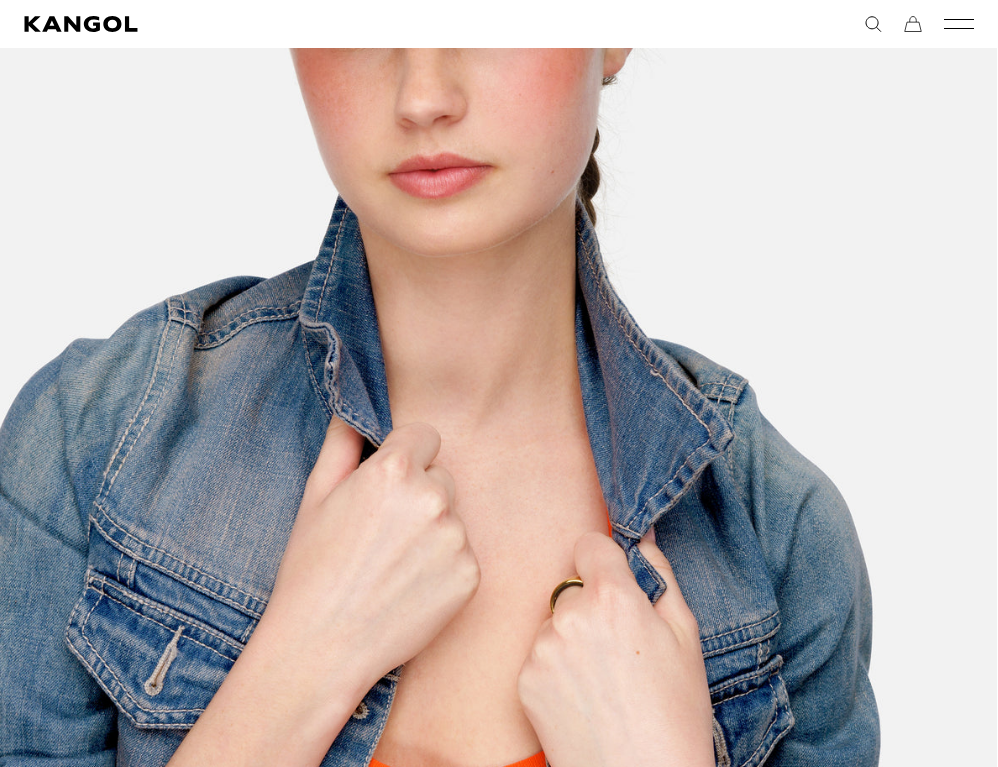 scroll, scrollTop: 1000, scrollLeft: 0, axis: vertical 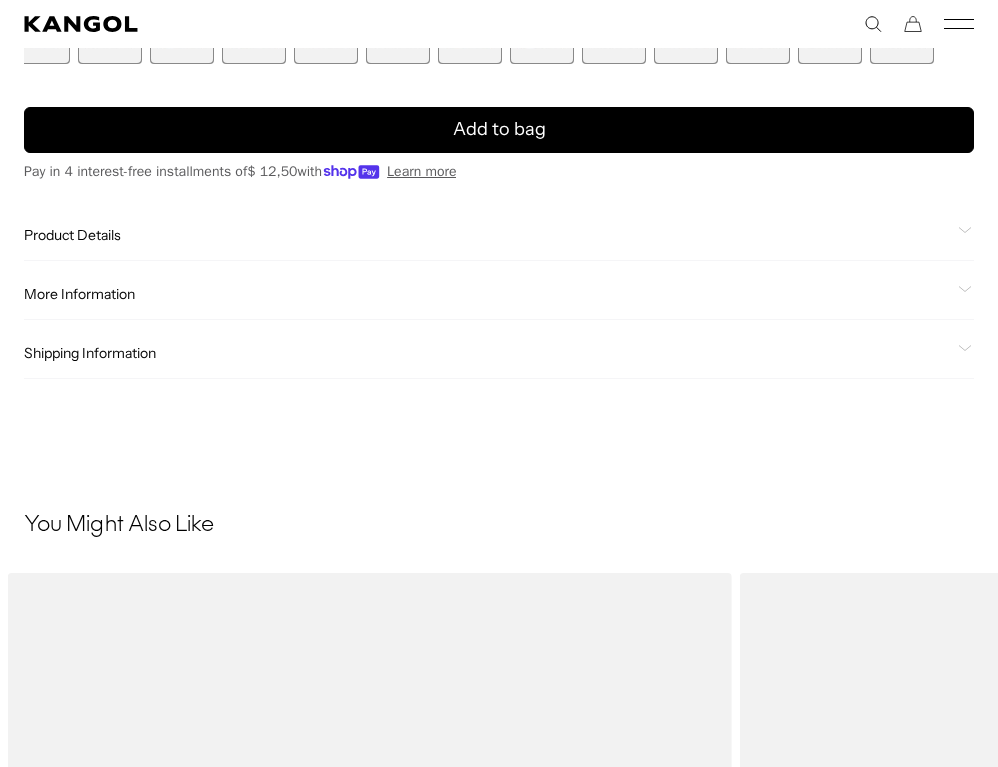 click on "Add to bag" at bounding box center [499, 130] 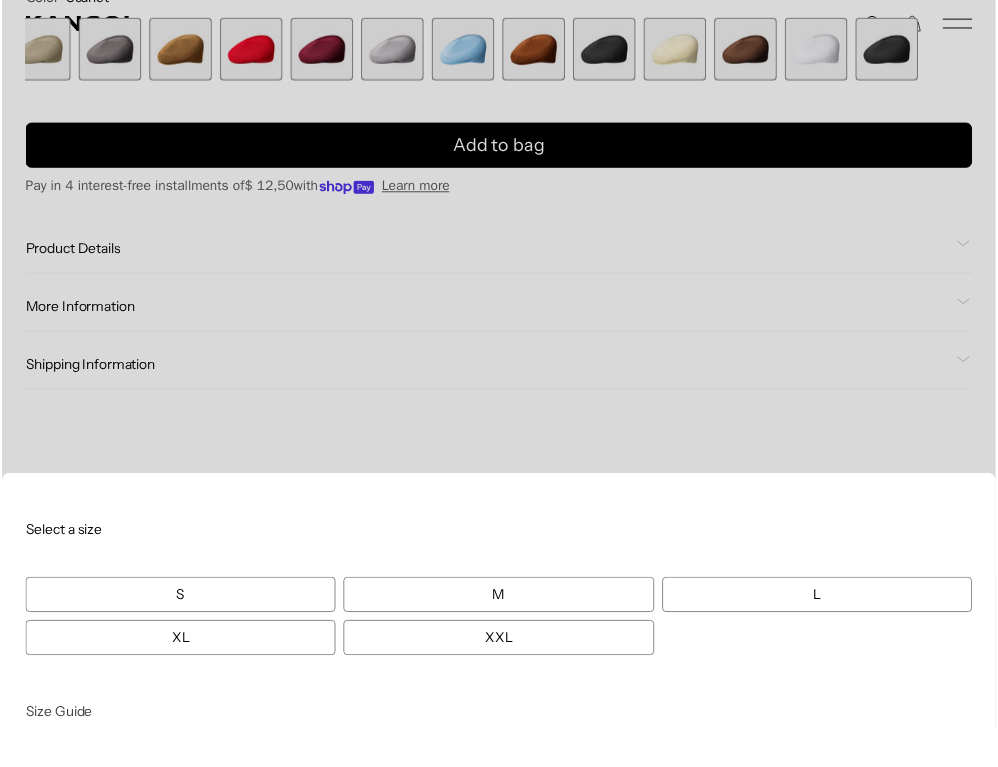 scroll, scrollTop: 0, scrollLeft: 0, axis: both 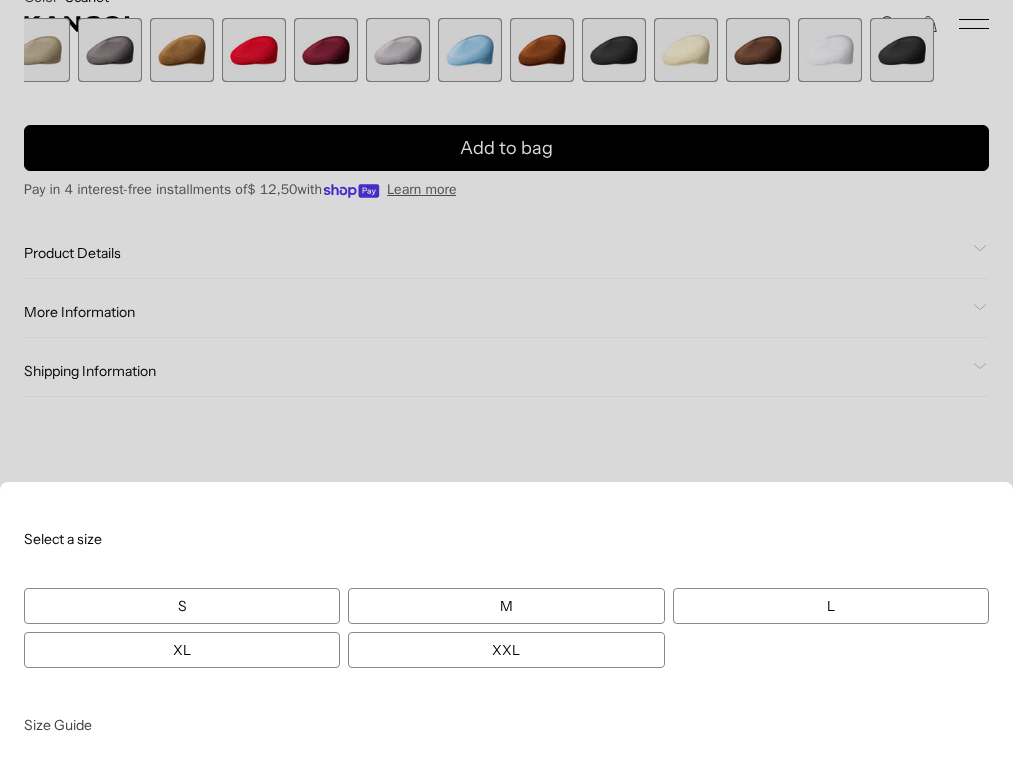 click on "L" at bounding box center (831, 606) 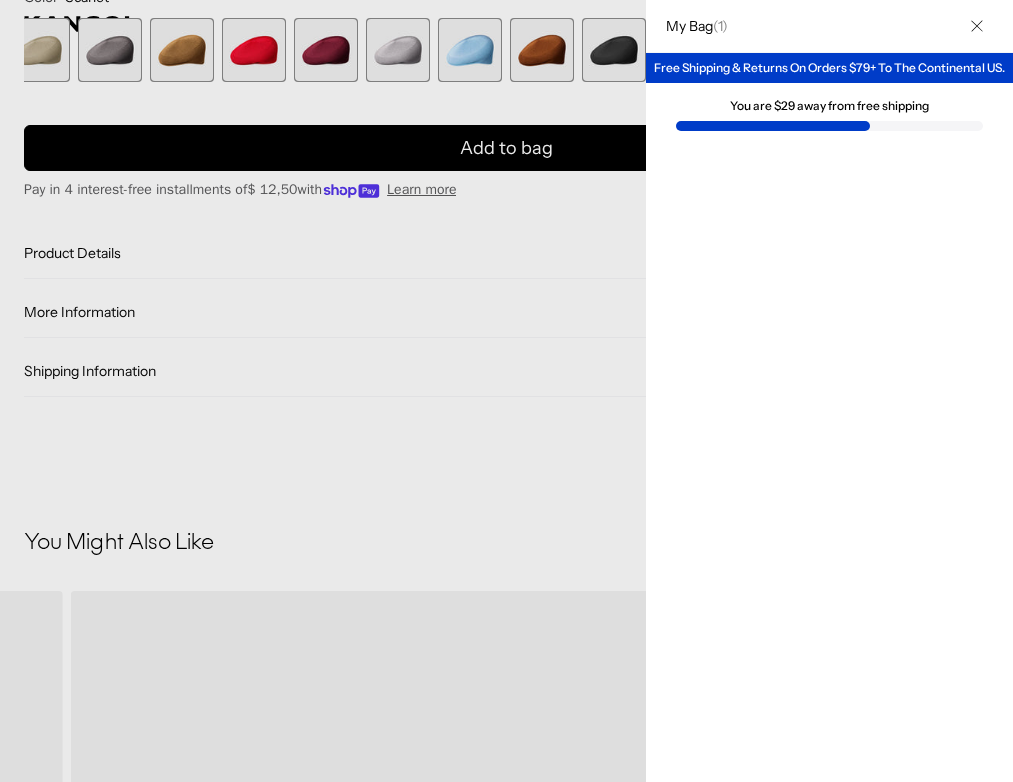 click at bounding box center [506, 391] 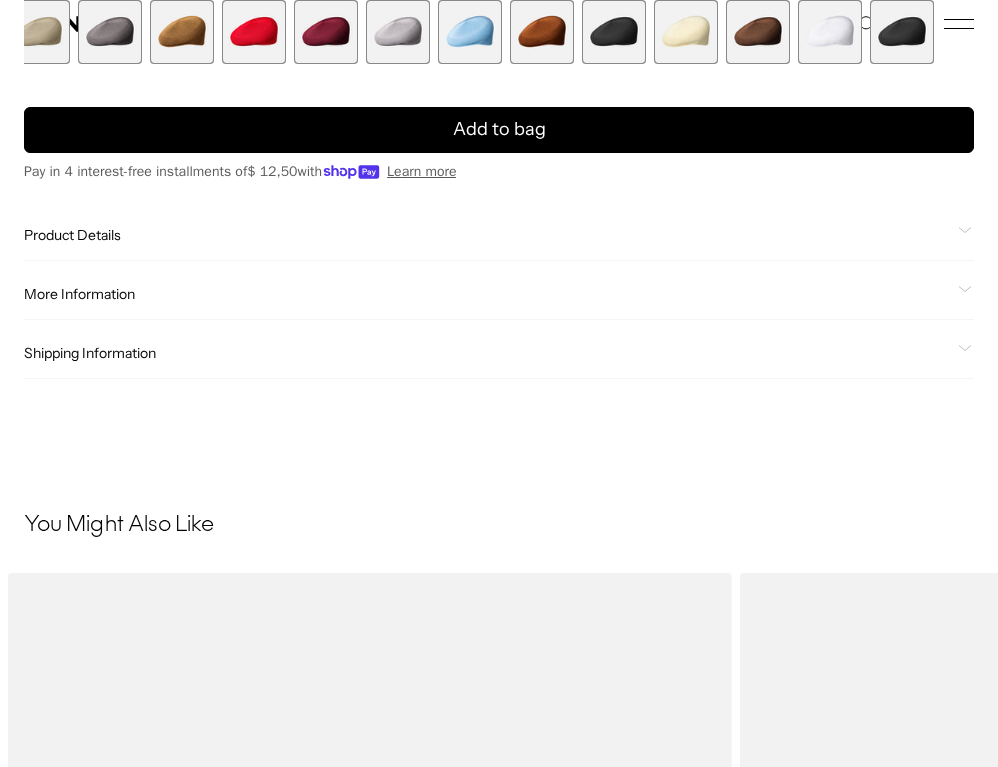 scroll, scrollTop: 0, scrollLeft: 412, axis: horizontal 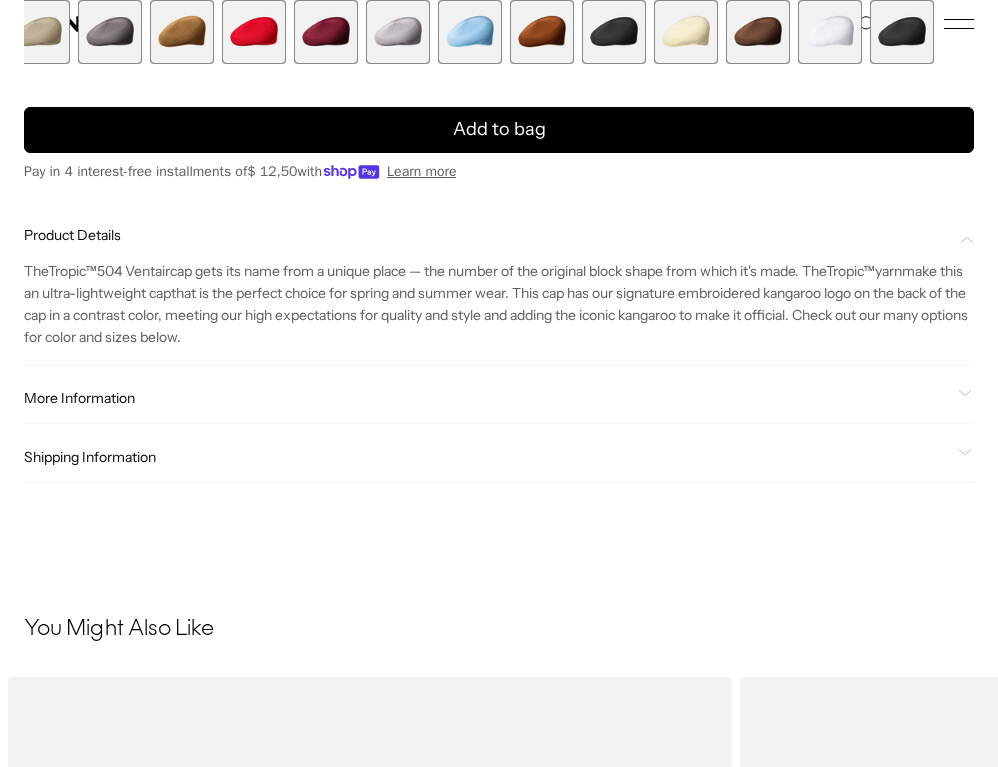 click on "Loading...
Home
/
All Products
/
Tropic™ 504 Ventair" at bounding box center (499, -485) 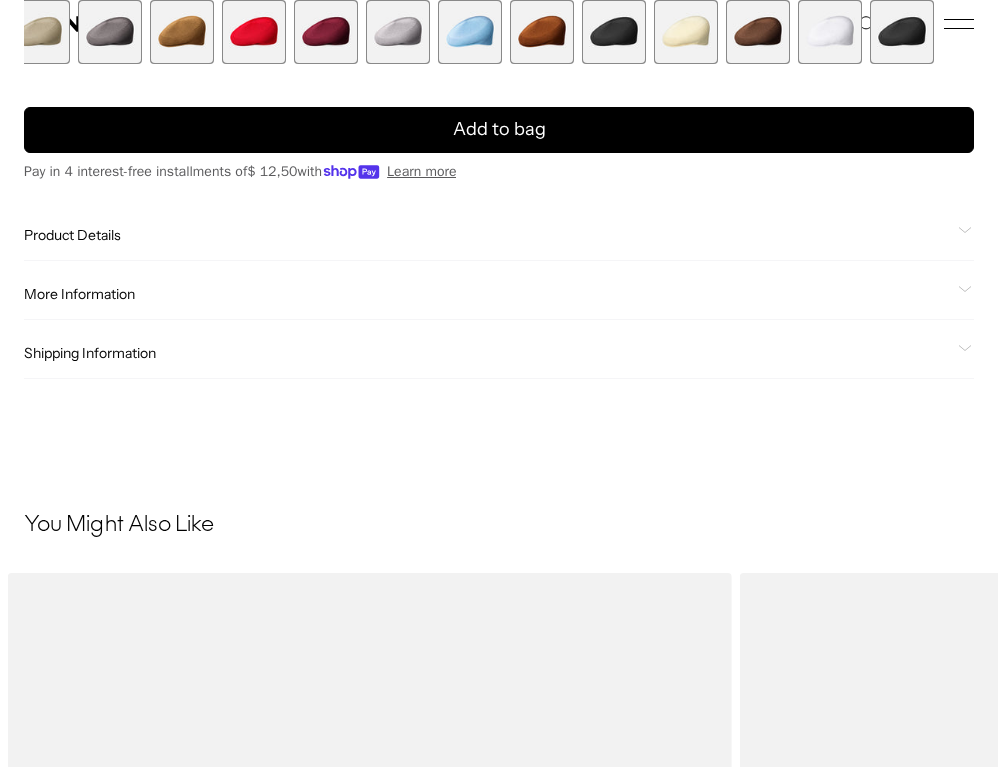 scroll, scrollTop: 1333, scrollLeft: 0, axis: vertical 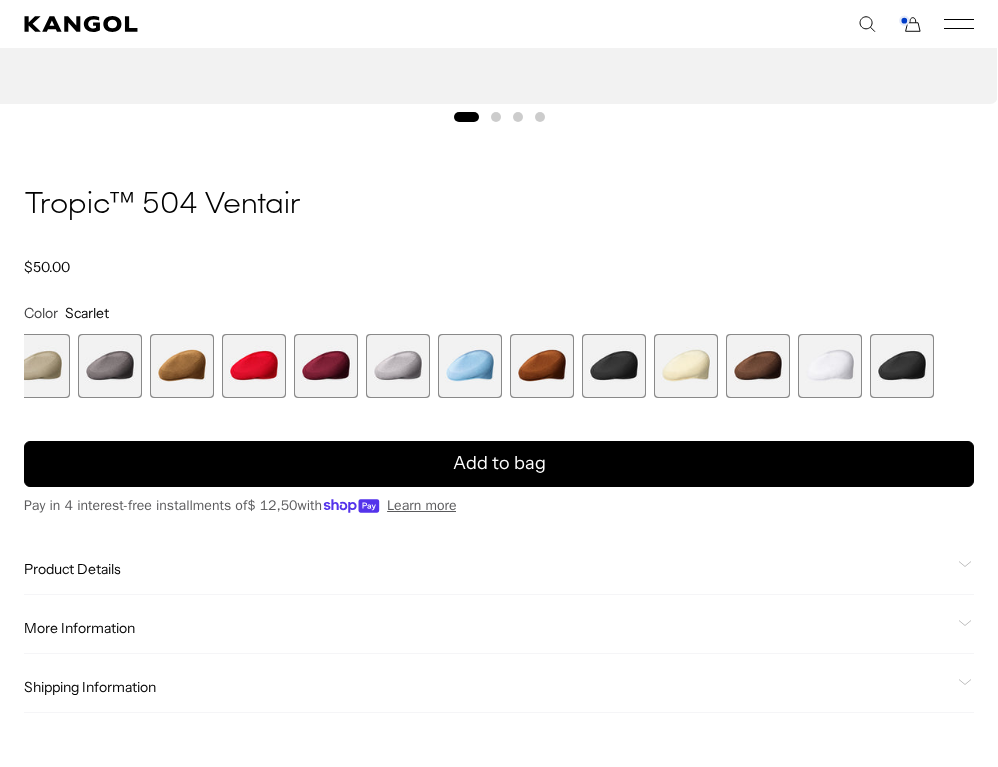 click 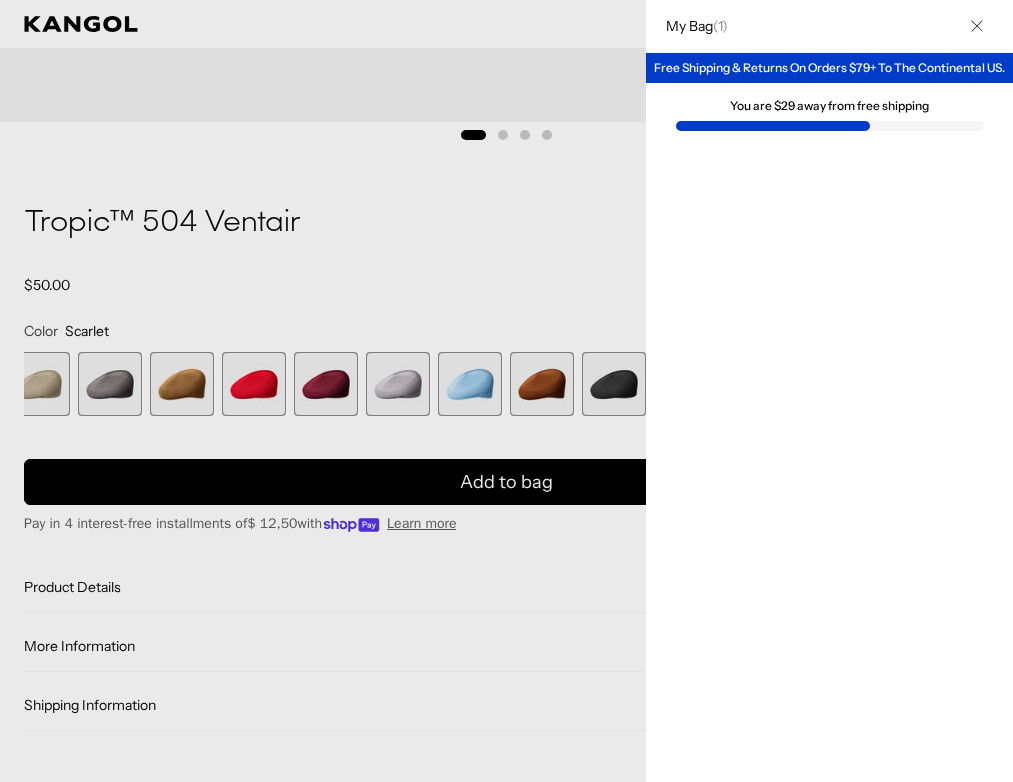 click at bounding box center (977, 26) 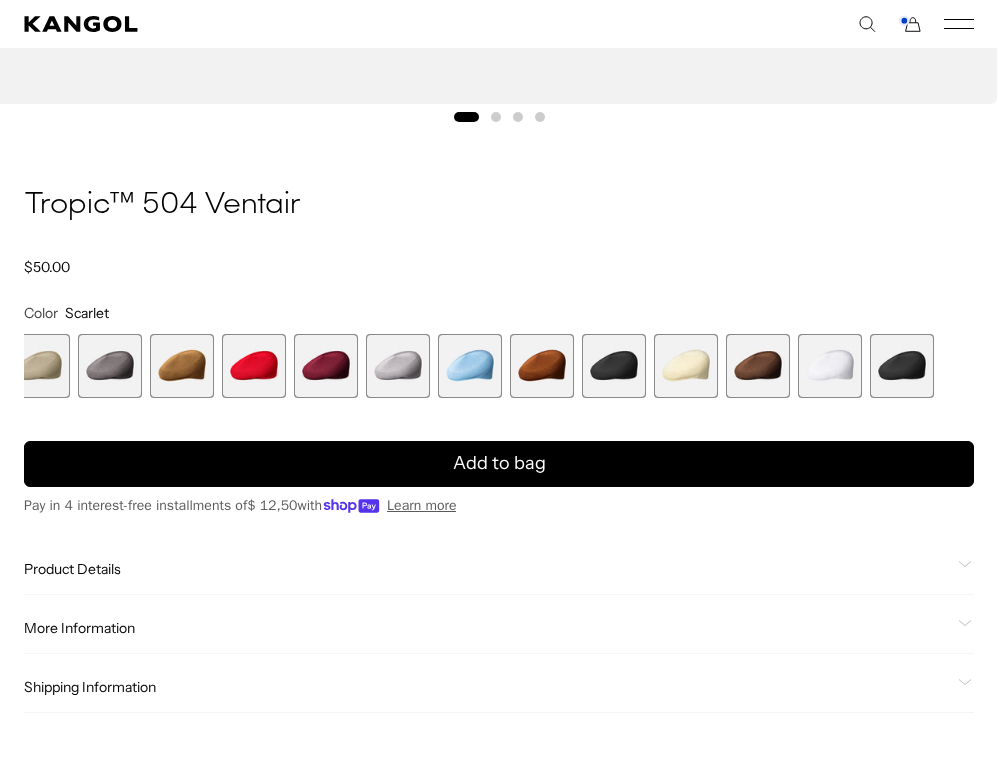 click on "Warehouse Sale
Warehouse Sale
Limited Time: Select Spring Styles on Sale
All Sale Hats
Icons
Icons
Berets" at bounding box center (499, 24) 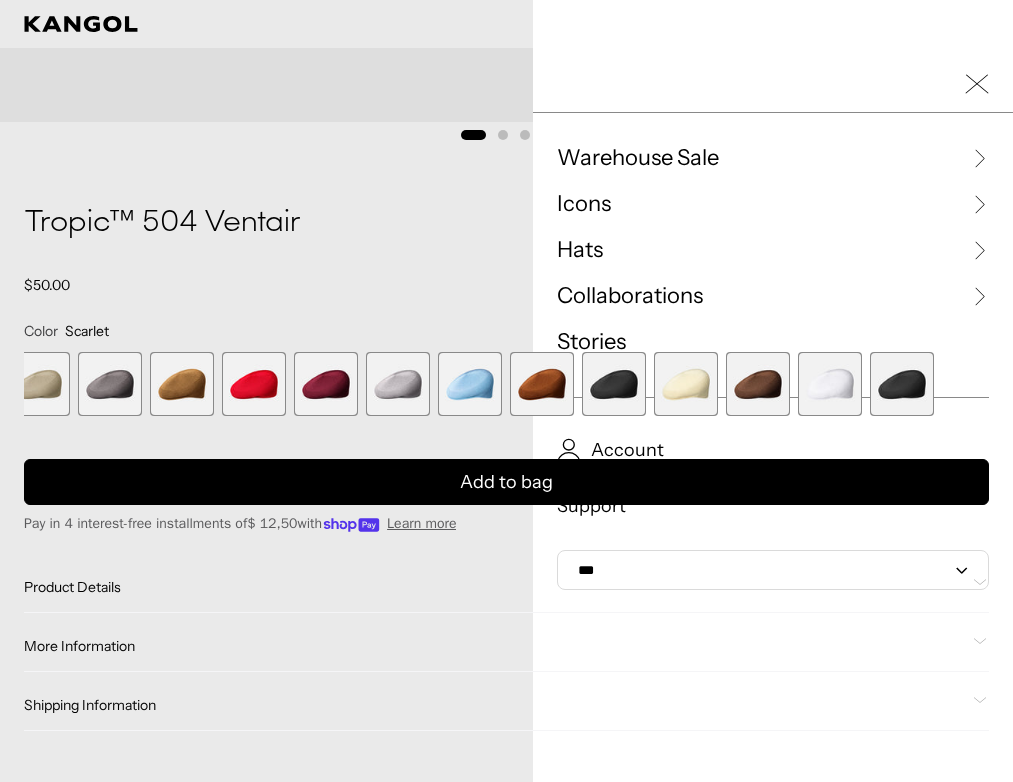 click 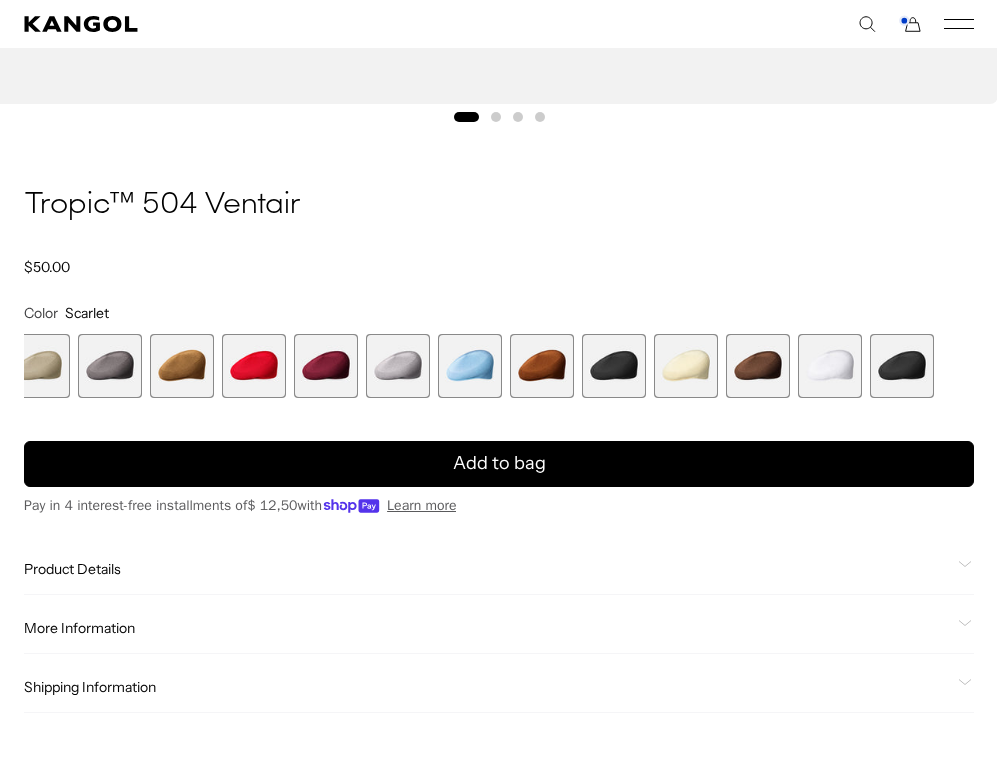 click on "Search here
USD
USD
EUR" at bounding box center [736, 24] 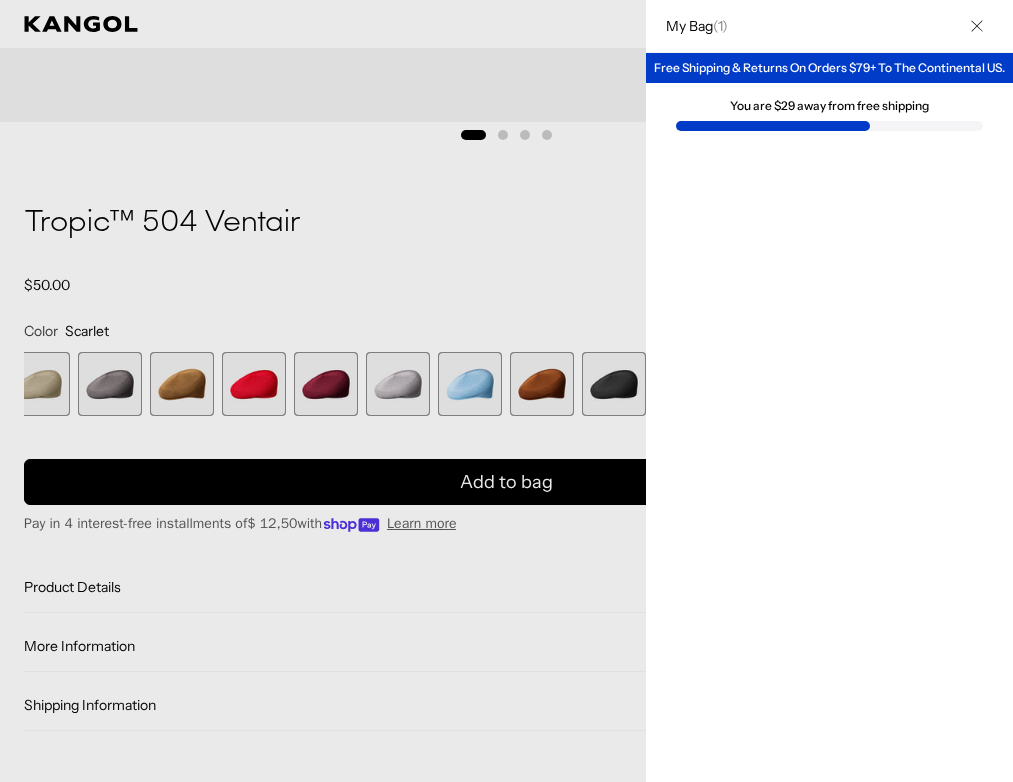 click on "Free Shipping & Returns On Orders $79+ To The Continental US." at bounding box center (829, 68) 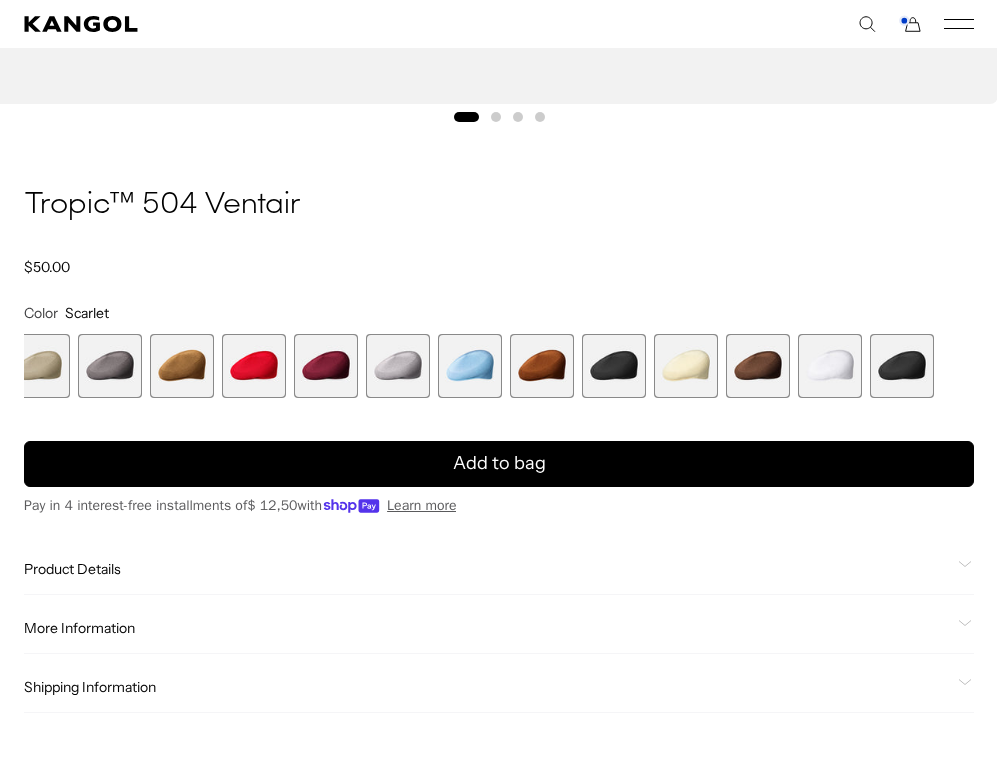 click at bounding box center [254, 366] 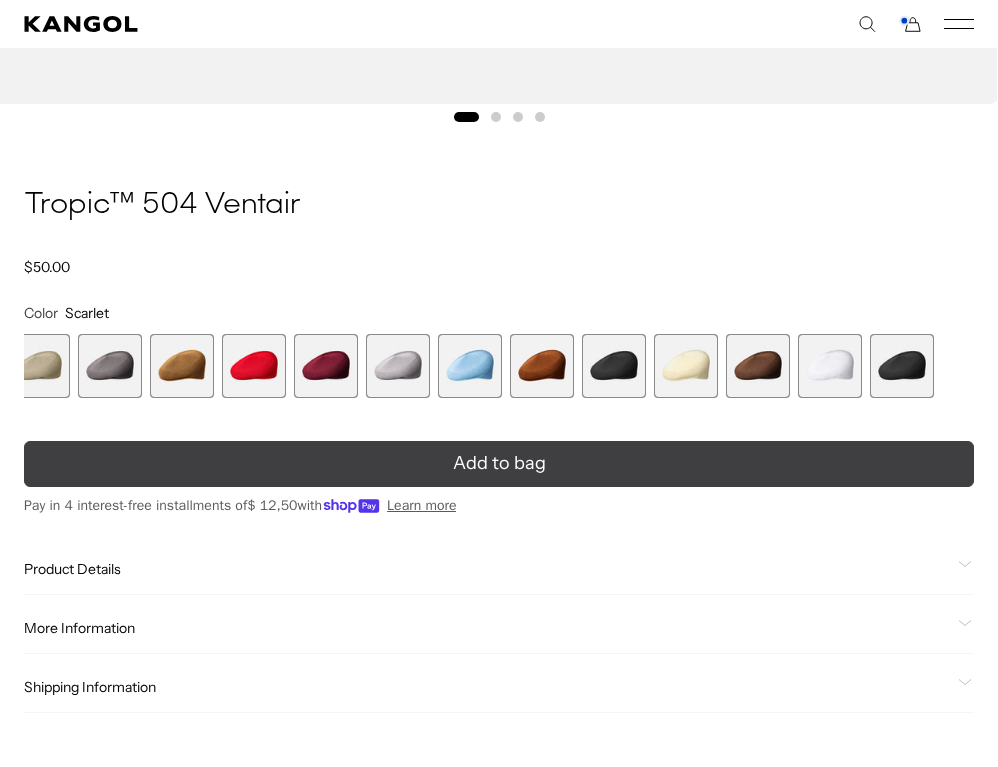 click on "Add to bag" at bounding box center (499, 464) 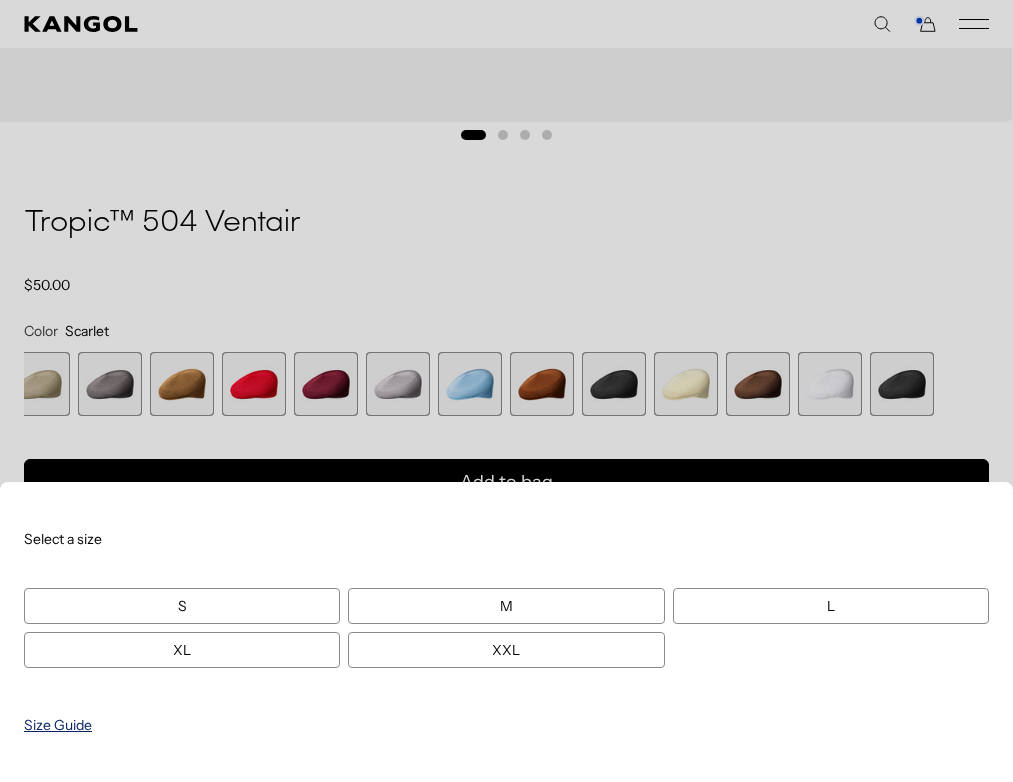 click on "Size Guide" at bounding box center (58, 725) 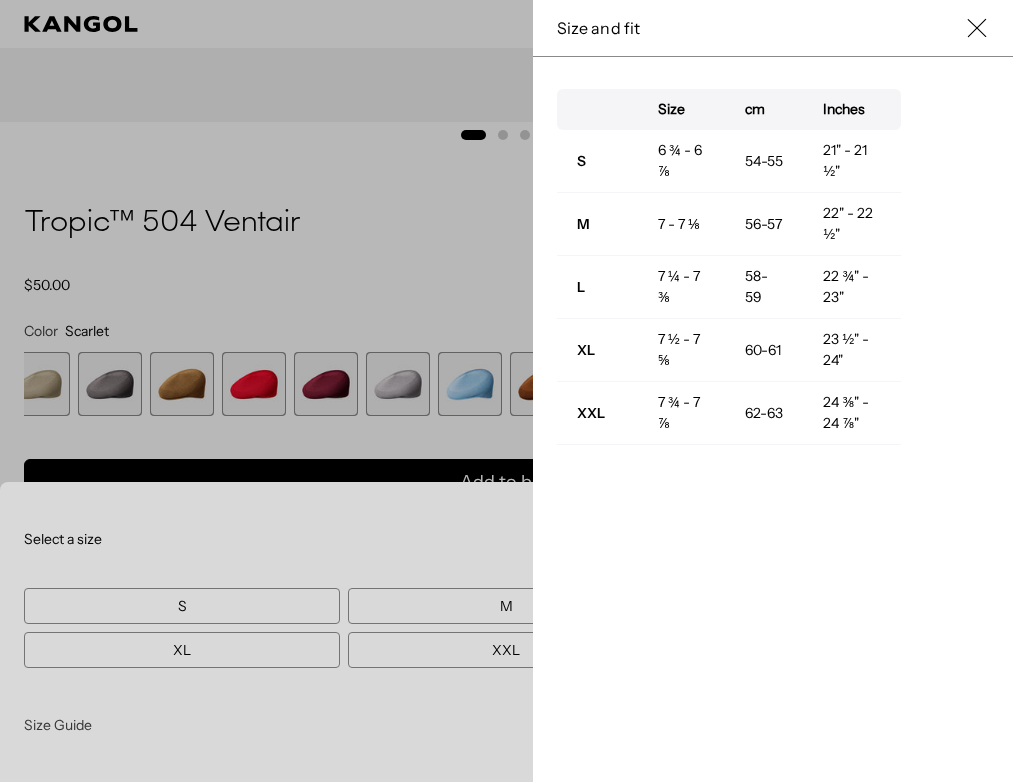 click on "Close" at bounding box center [977, 28] 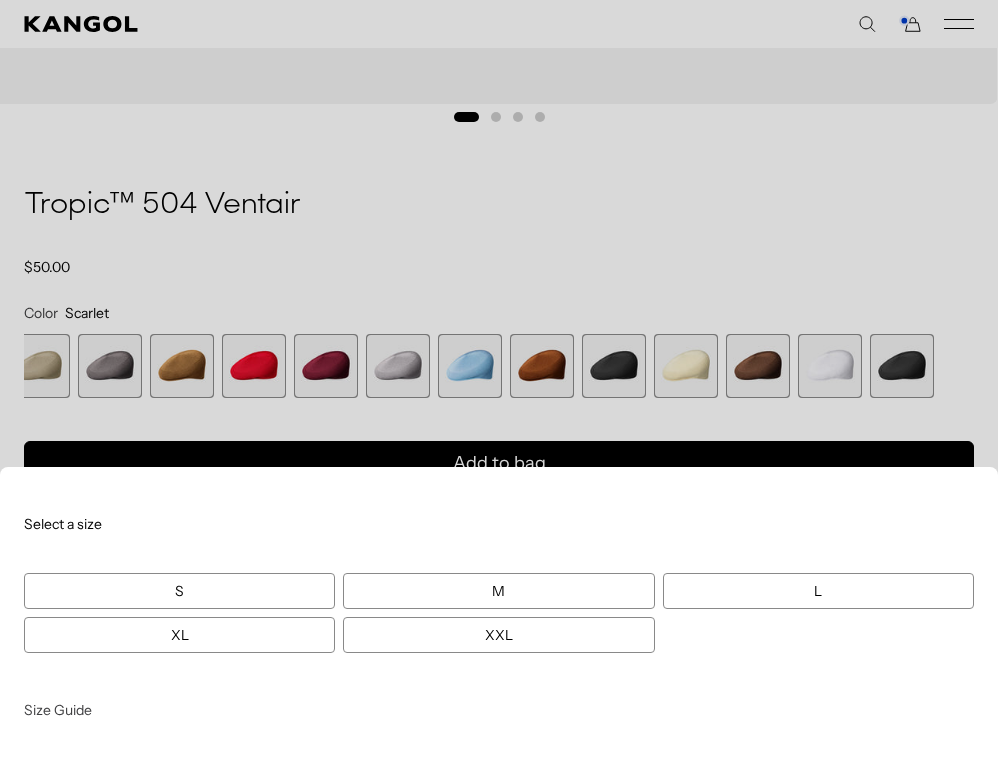 click on "XL" at bounding box center (179, 635) 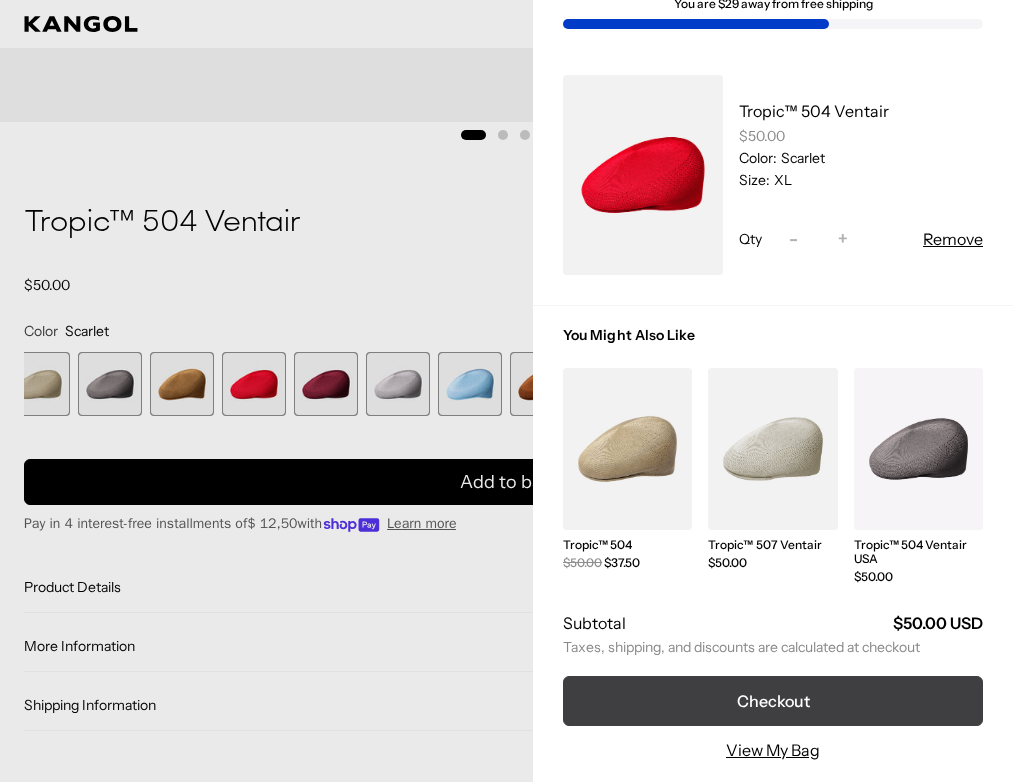 click on "Checkout" at bounding box center [773, 701] 